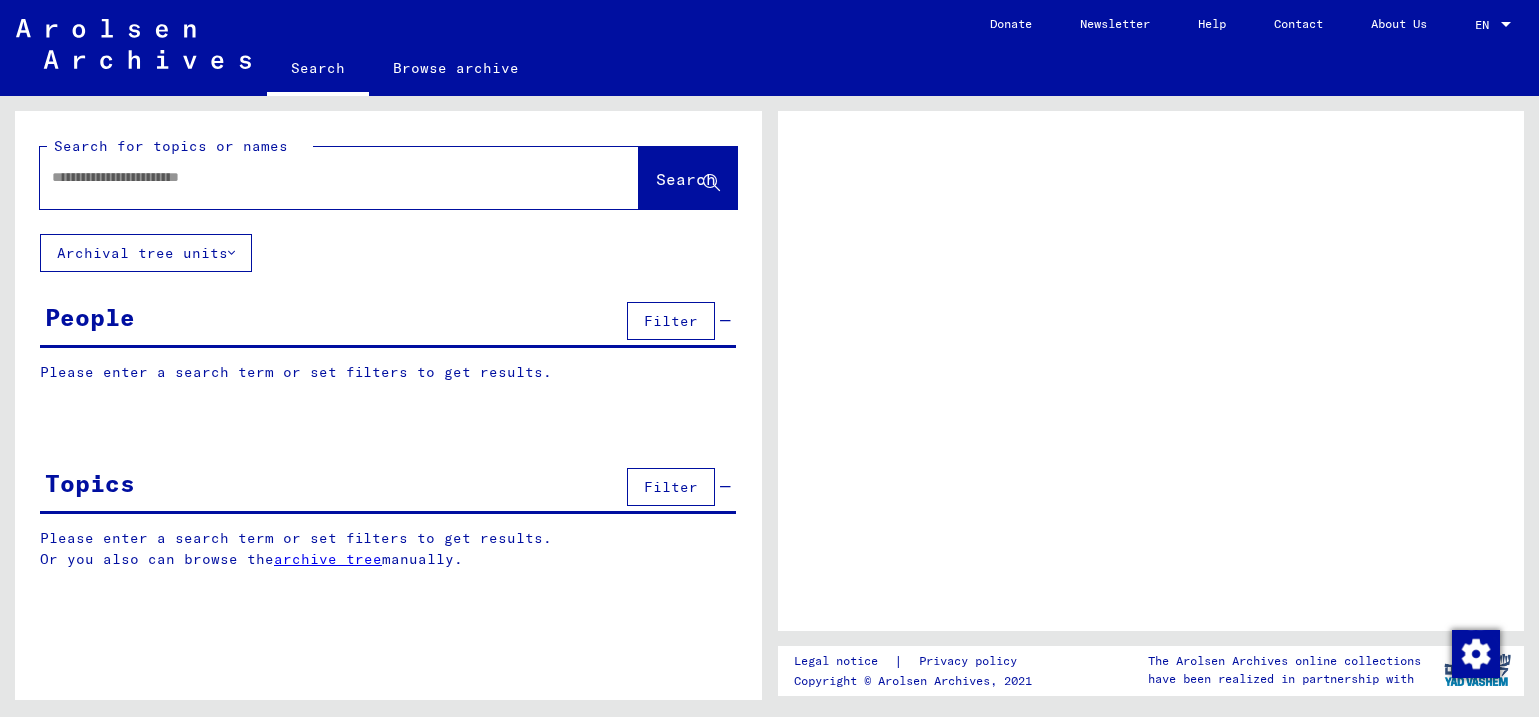 scroll, scrollTop: 0, scrollLeft: 0, axis: both 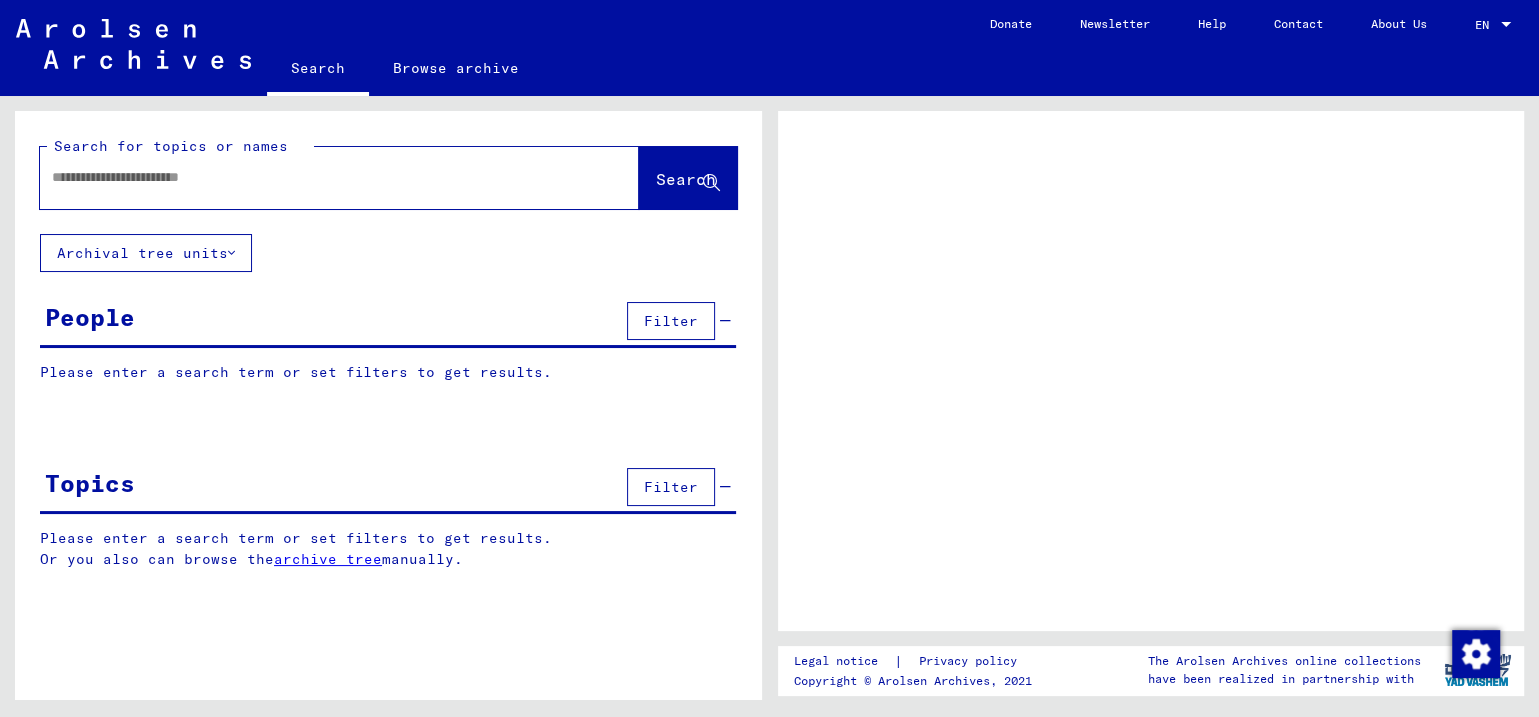 click at bounding box center [321, 177] 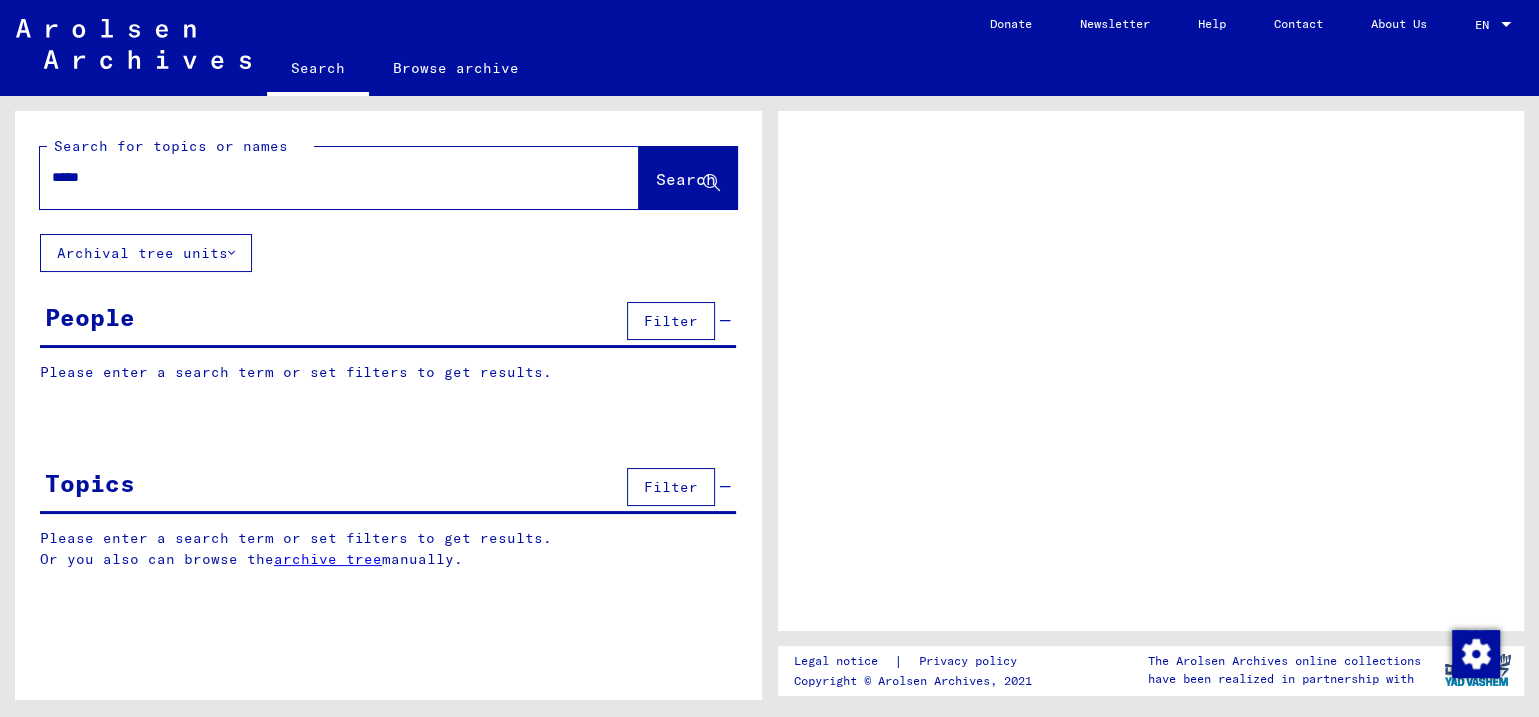 type on "*****" 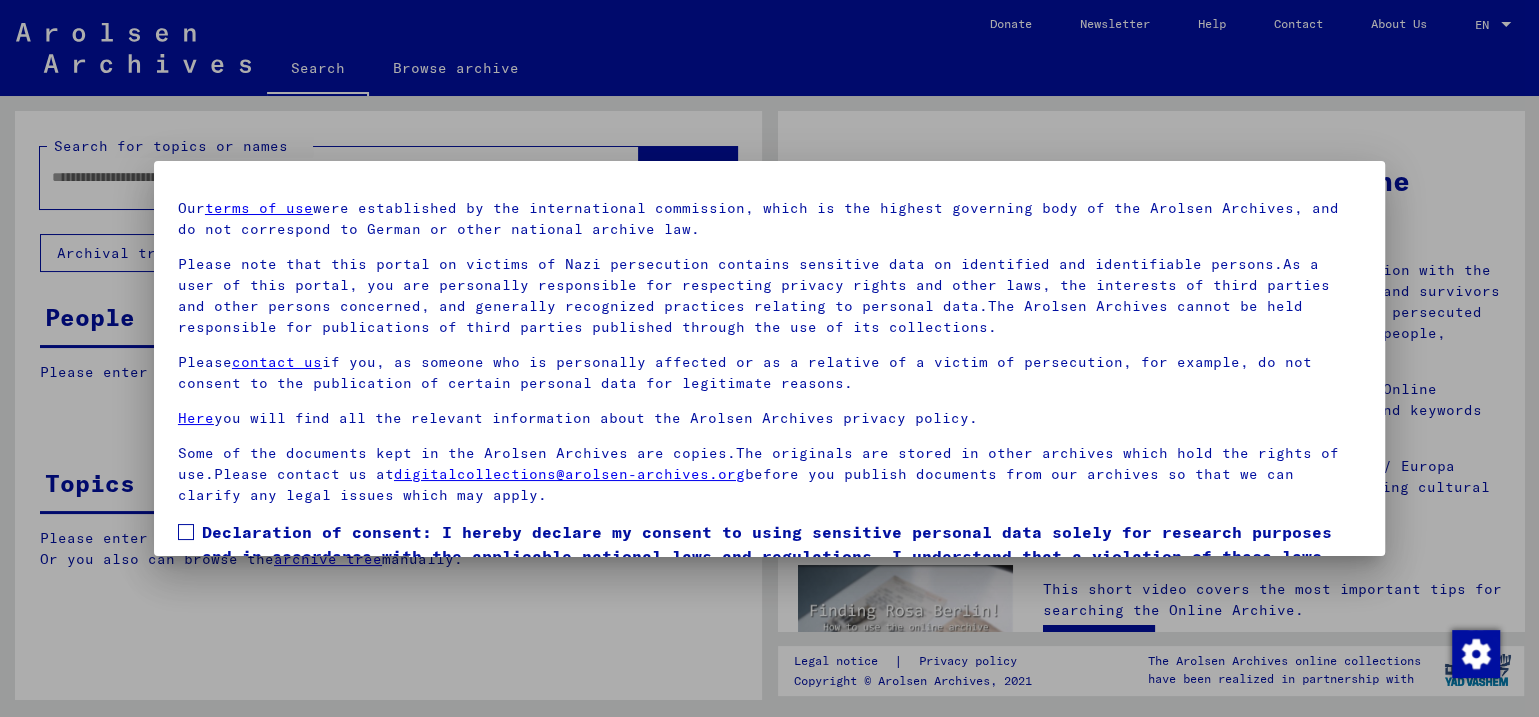 scroll, scrollTop: 52, scrollLeft: 0, axis: vertical 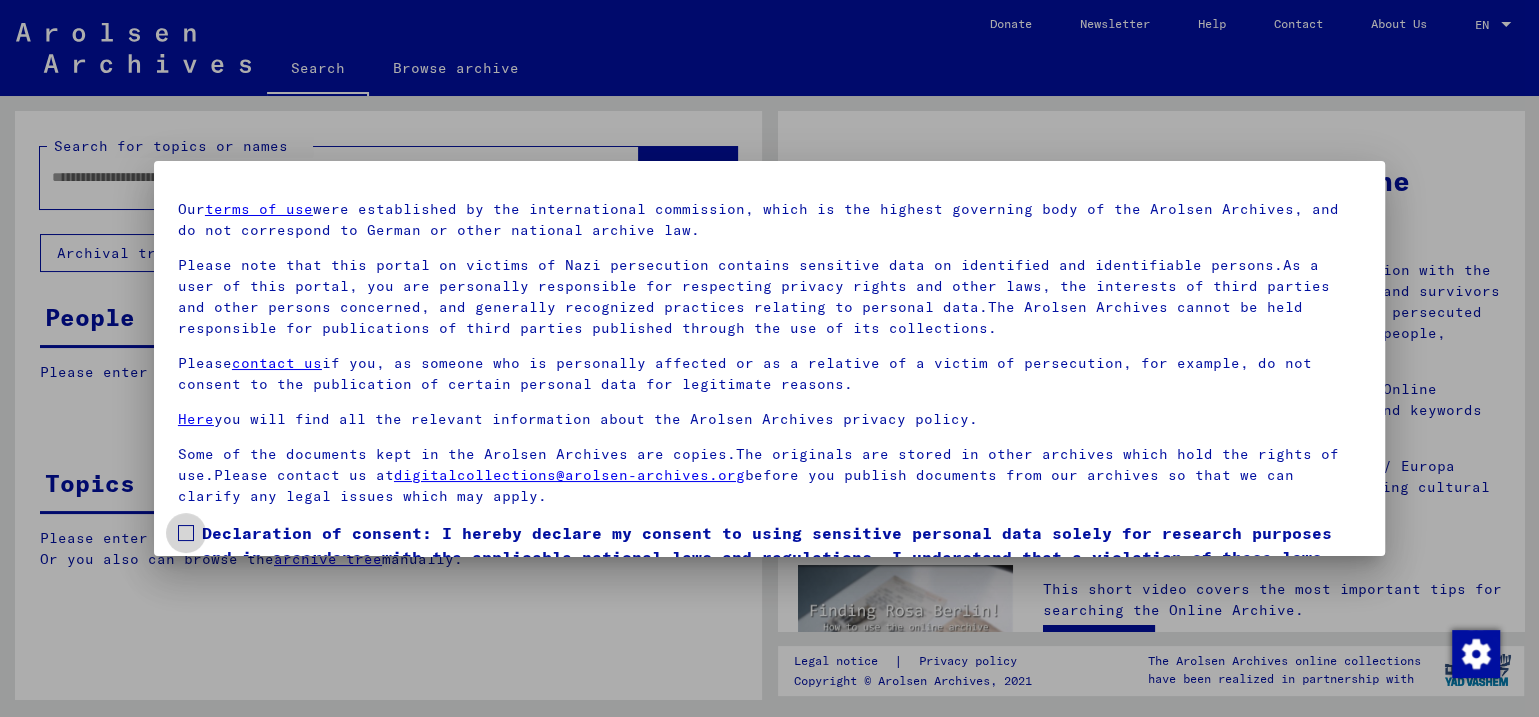 click on "Declaration of consent: I hereby declare my consent to using sensitive personal data solely for research purposes and in accordance with the applicable national laws and regulations. I understand that a violation of these laws and/or regulations can result in criminal proceedings." at bounding box center (781, 557) 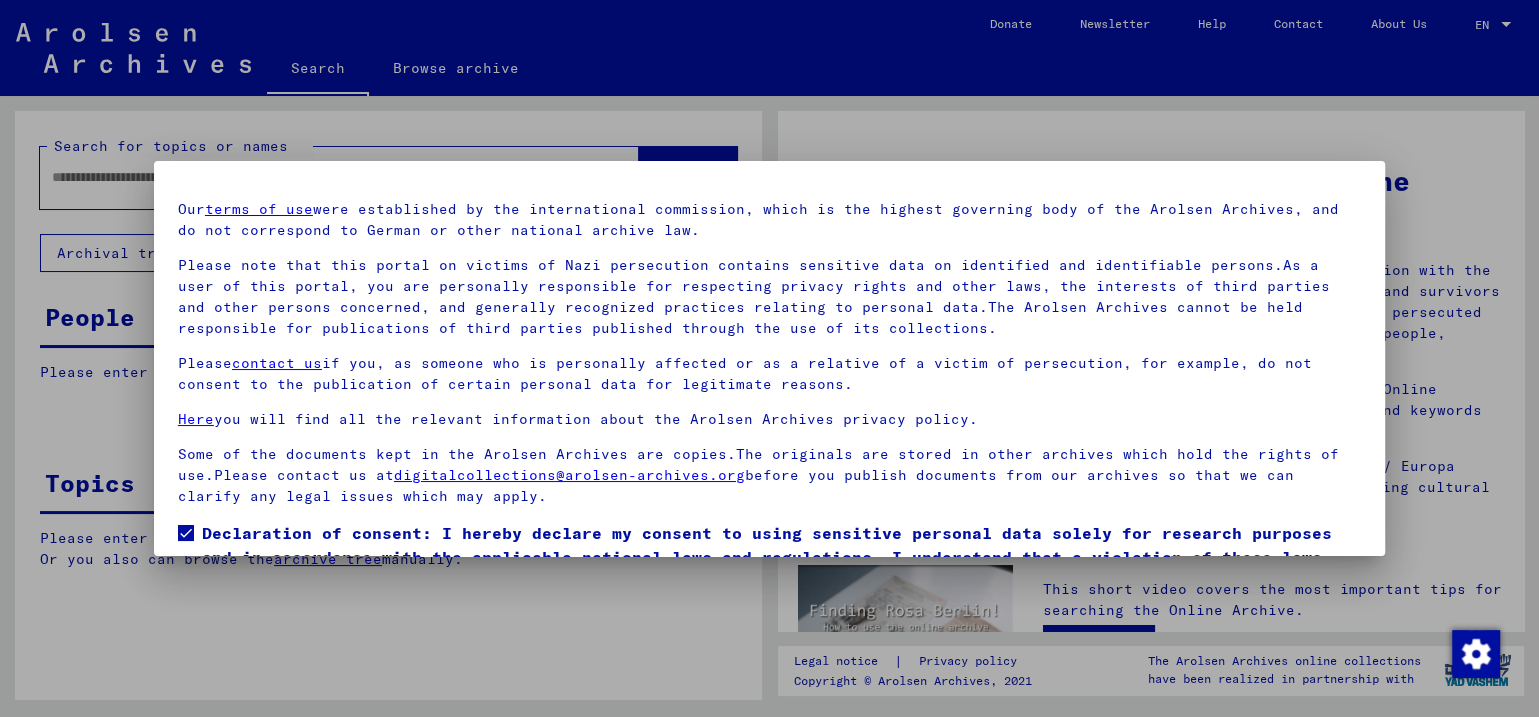 scroll, scrollTop: 160, scrollLeft: 0, axis: vertical 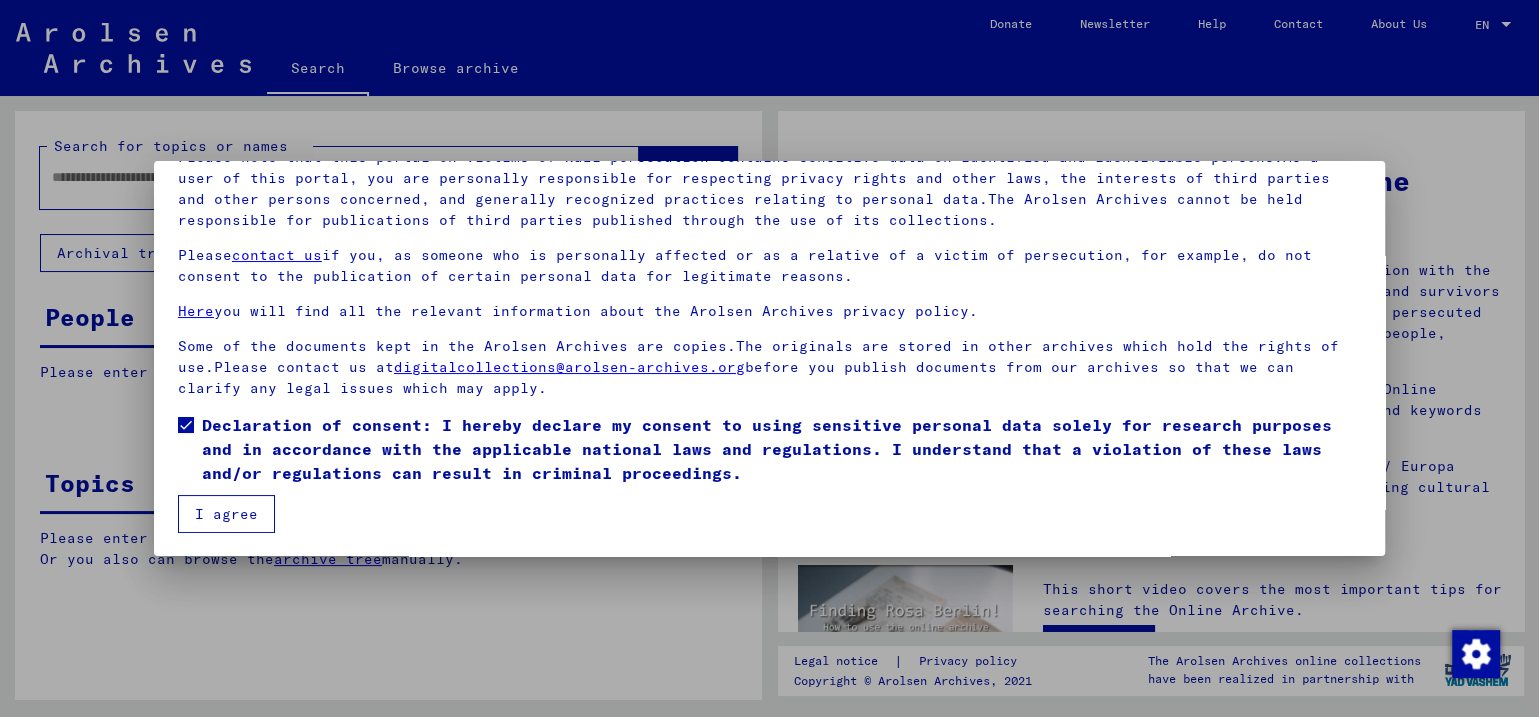 click on "I agree" at bounding box center [226, 514] 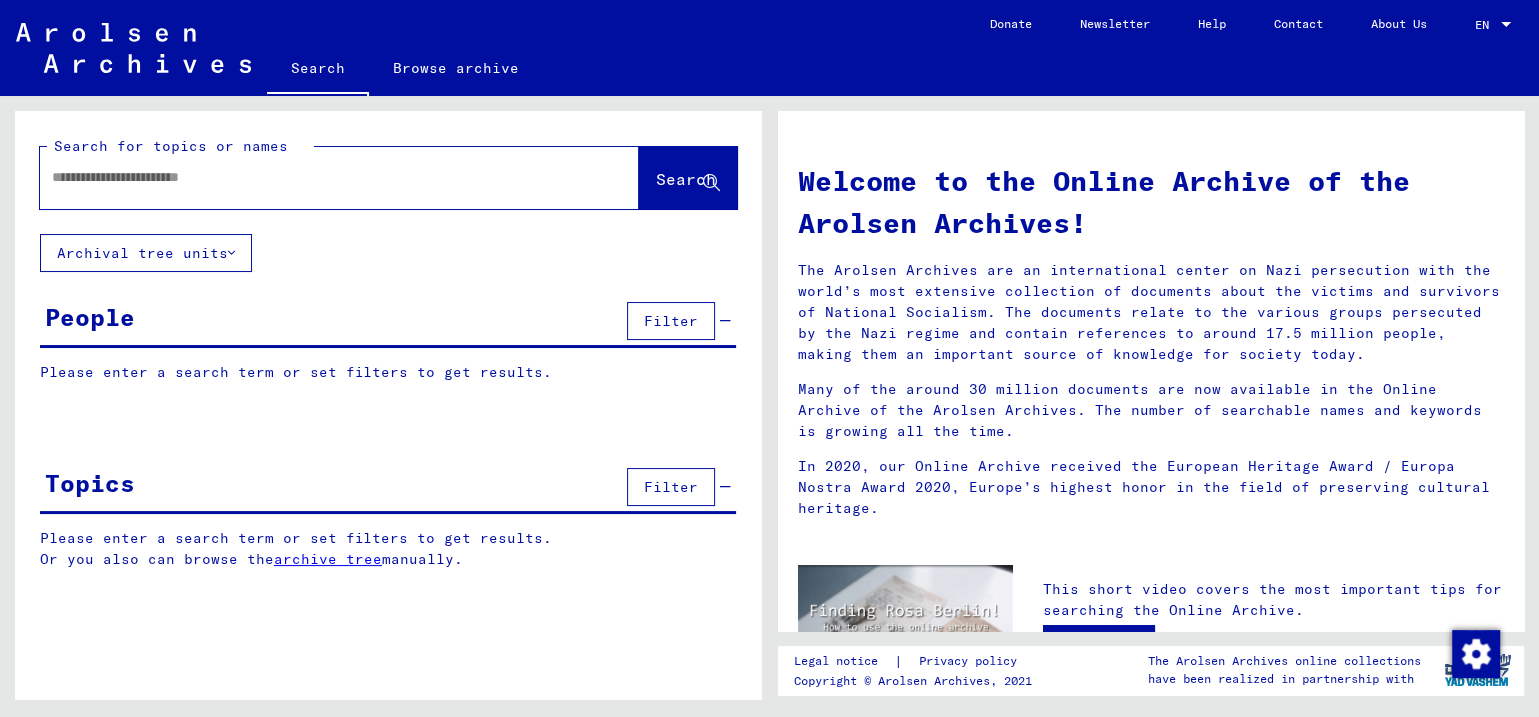 click at bounding box center [315, 177] 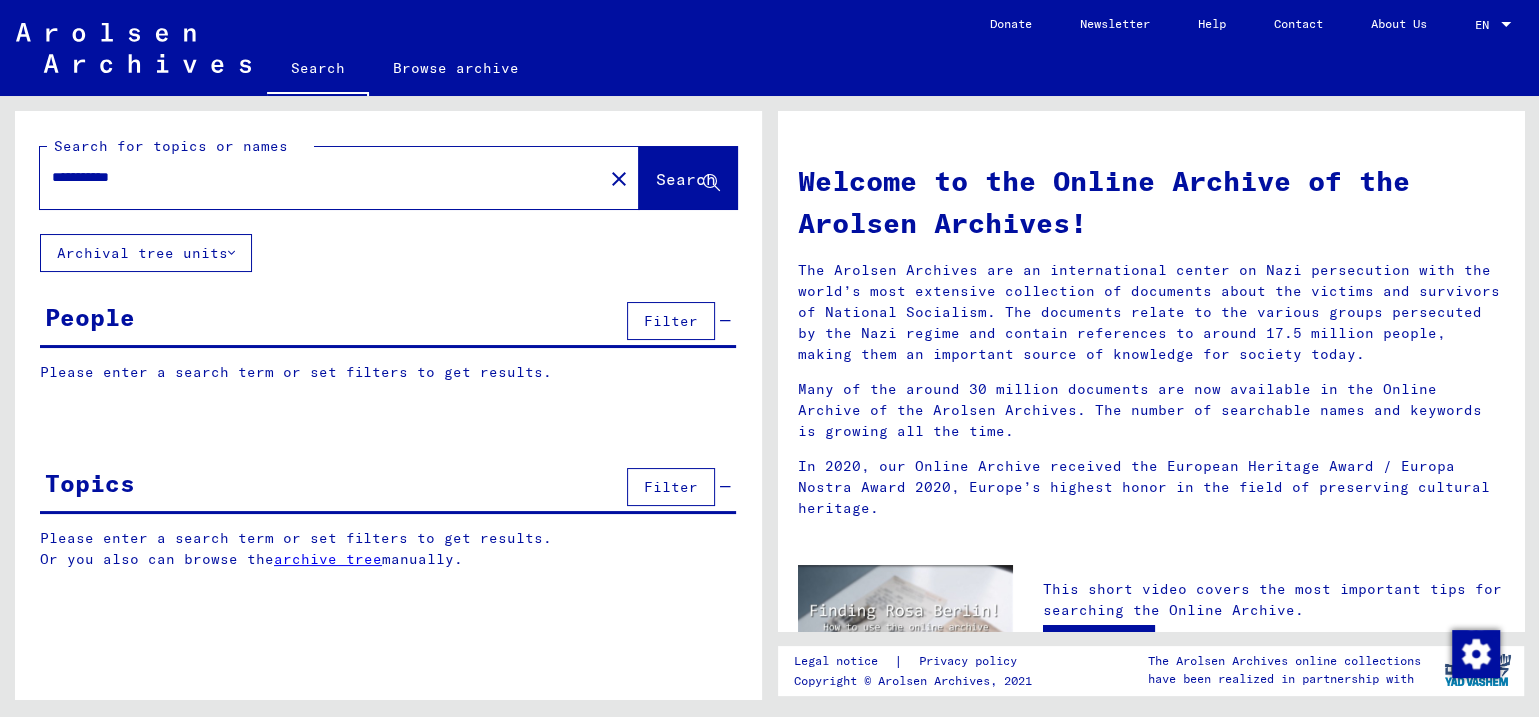 click on "Search" 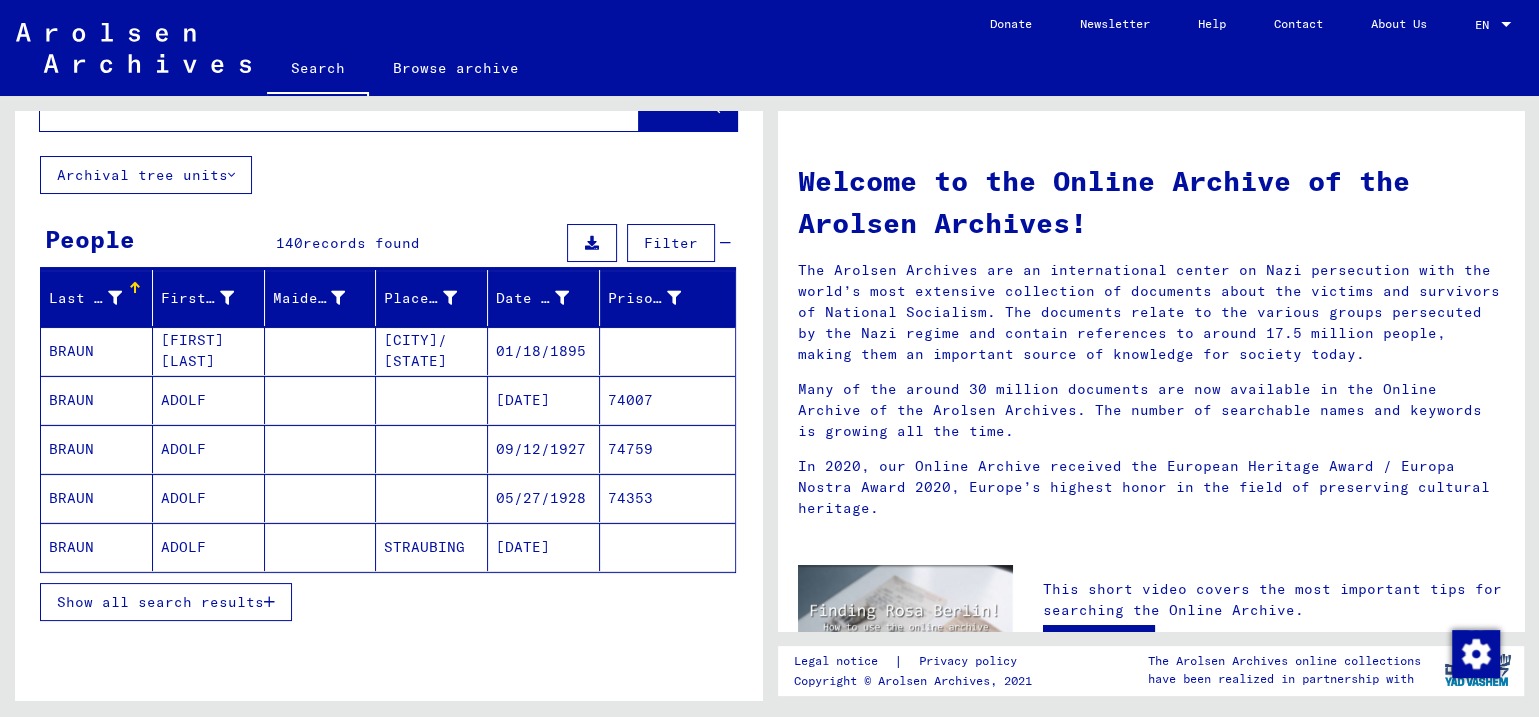 scroll, scrollTop: 98, scrollLeft: 0, axis: vertical 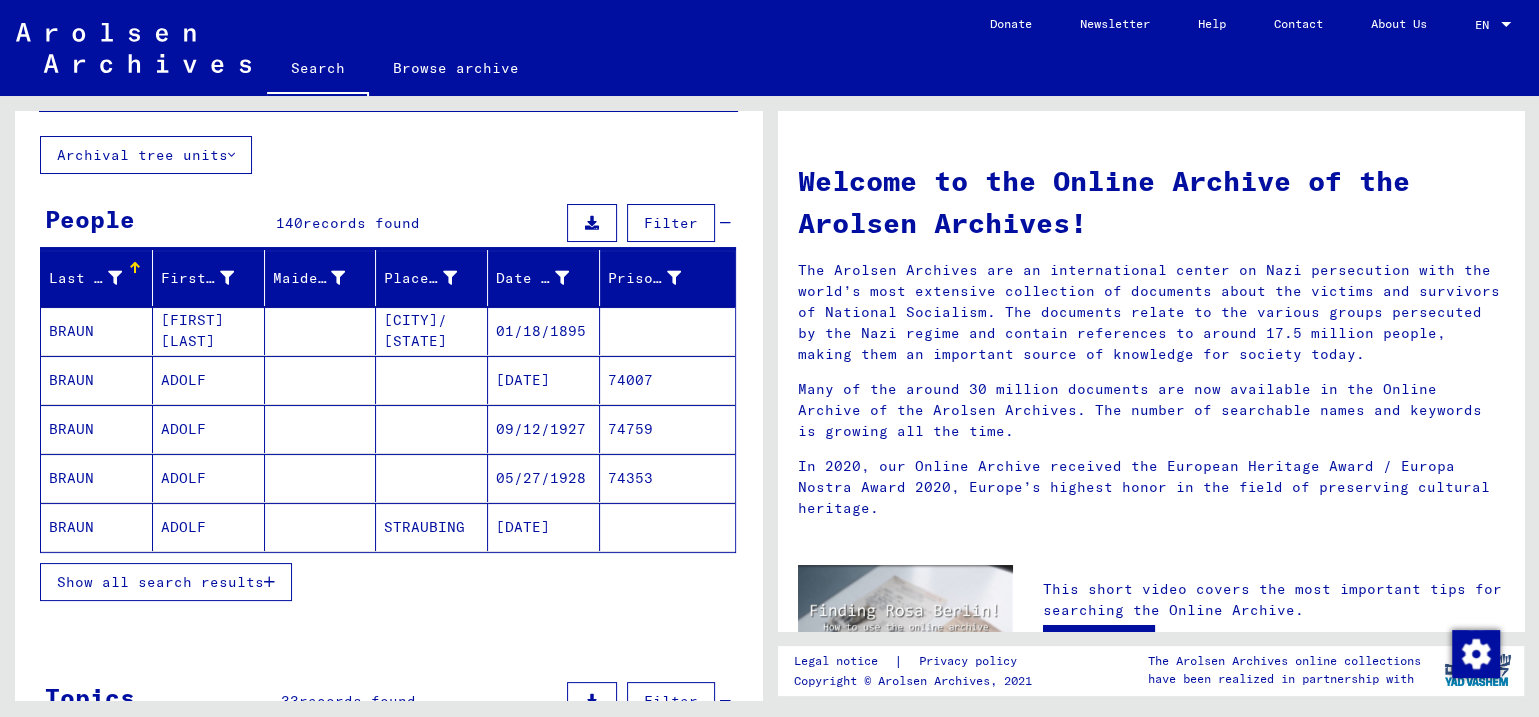 click on "Show all search results" at bounding box center [166, 582] 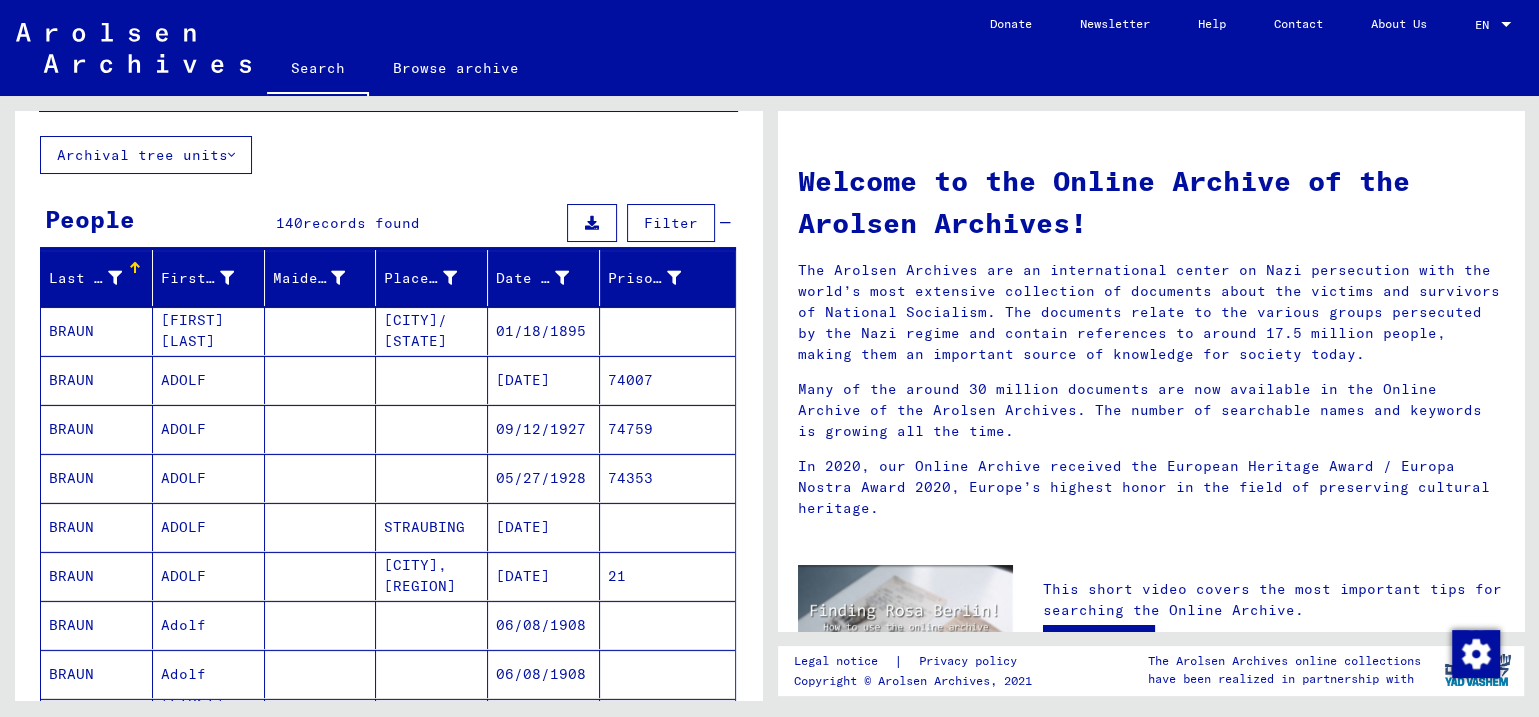 click on "BRAUN" at bounding box center [97, 625] 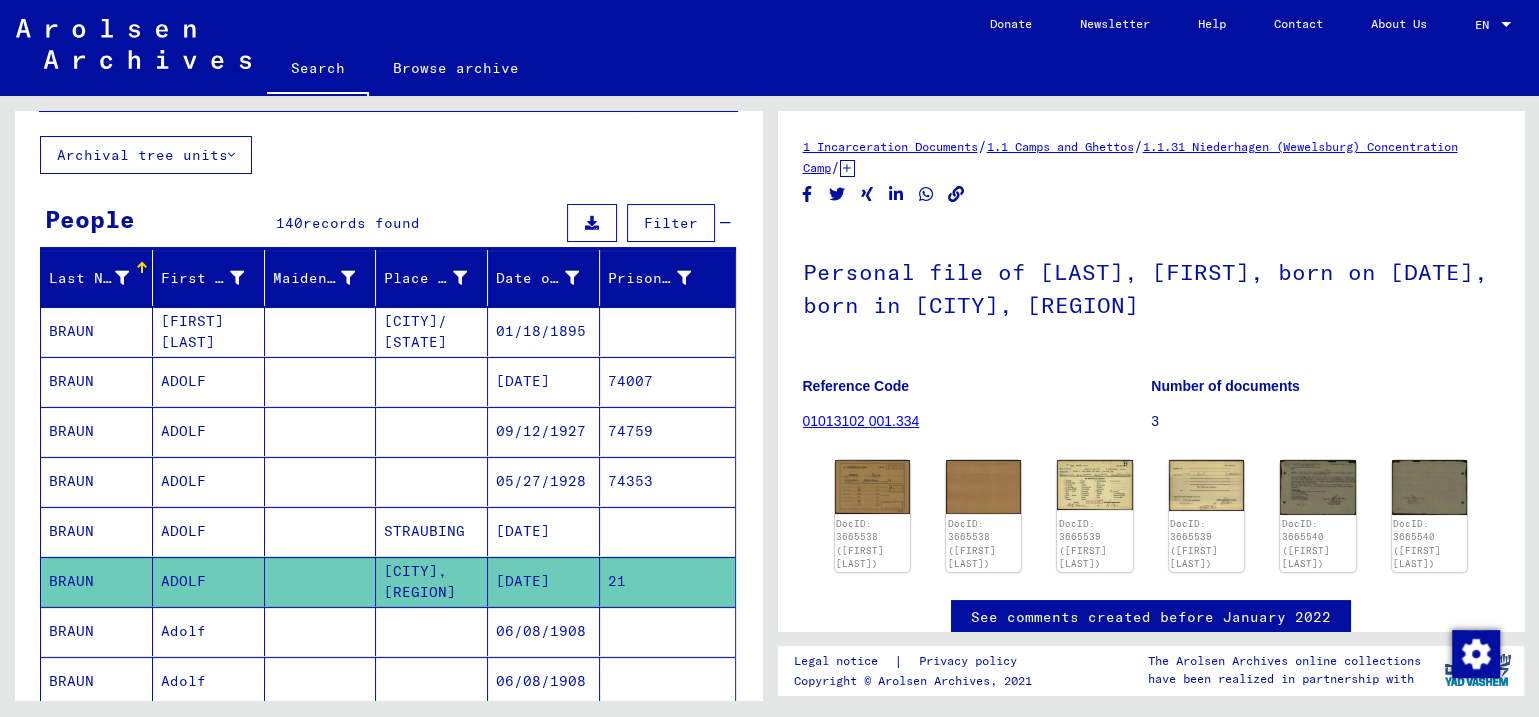 scroll, scrollTop: 0, scrollLeft: 0, axis: both 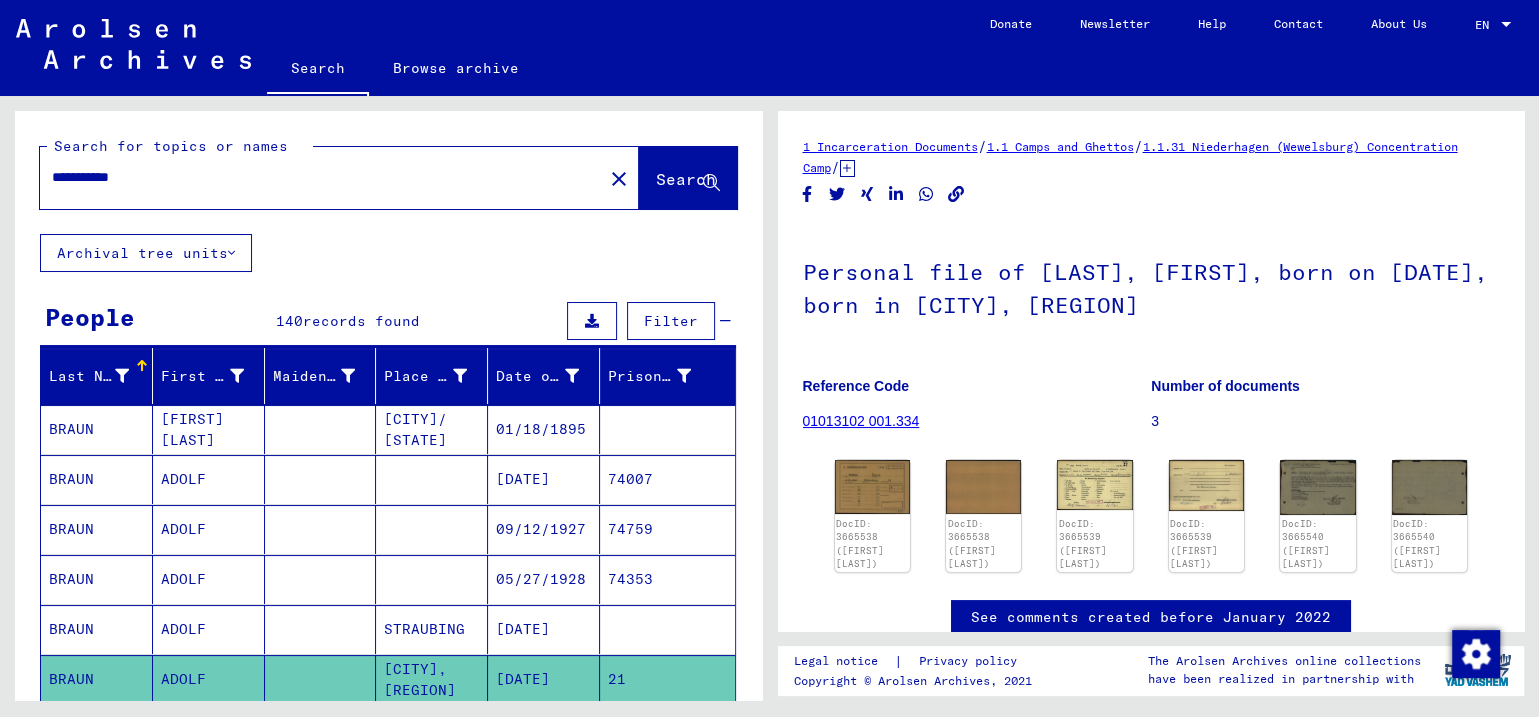click on "**********" 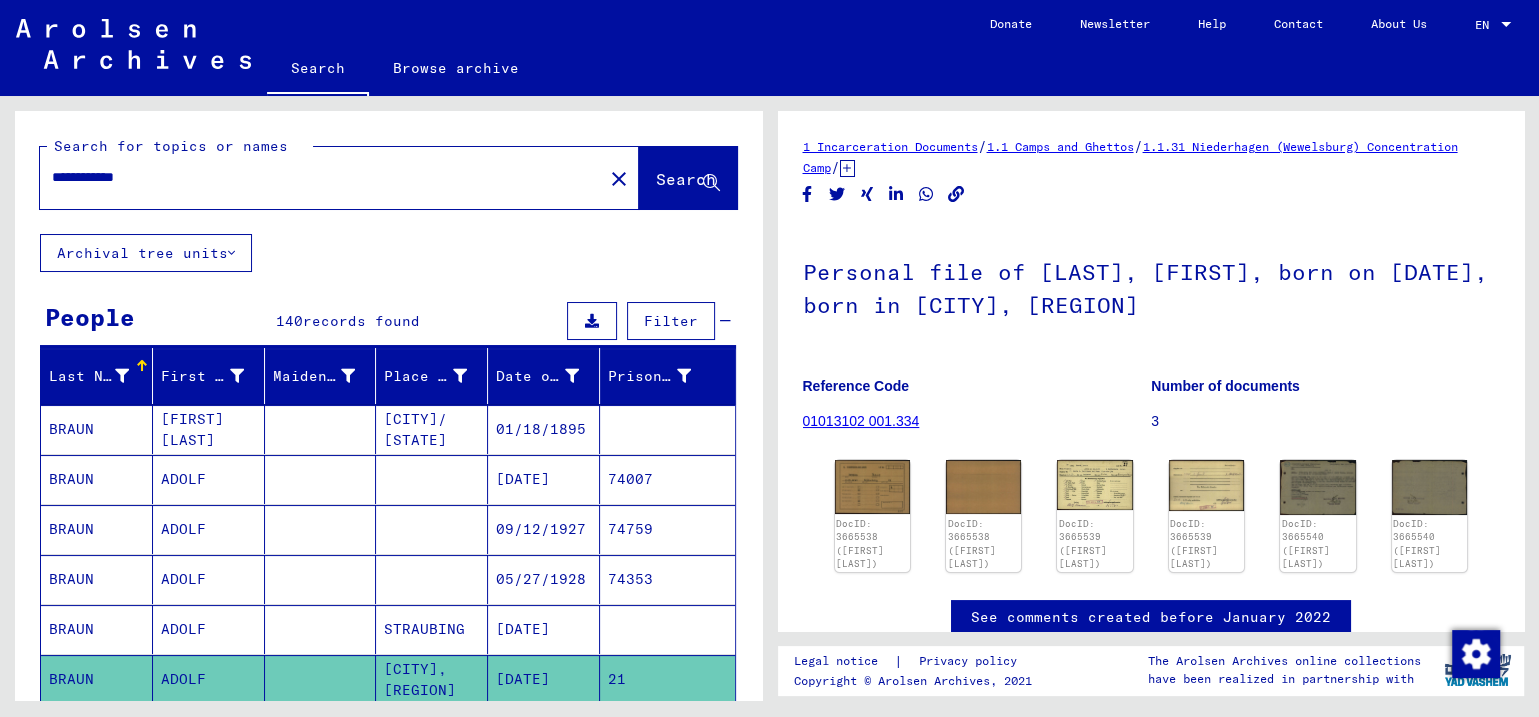 click on "Filter" at bounding box center [671, 321] 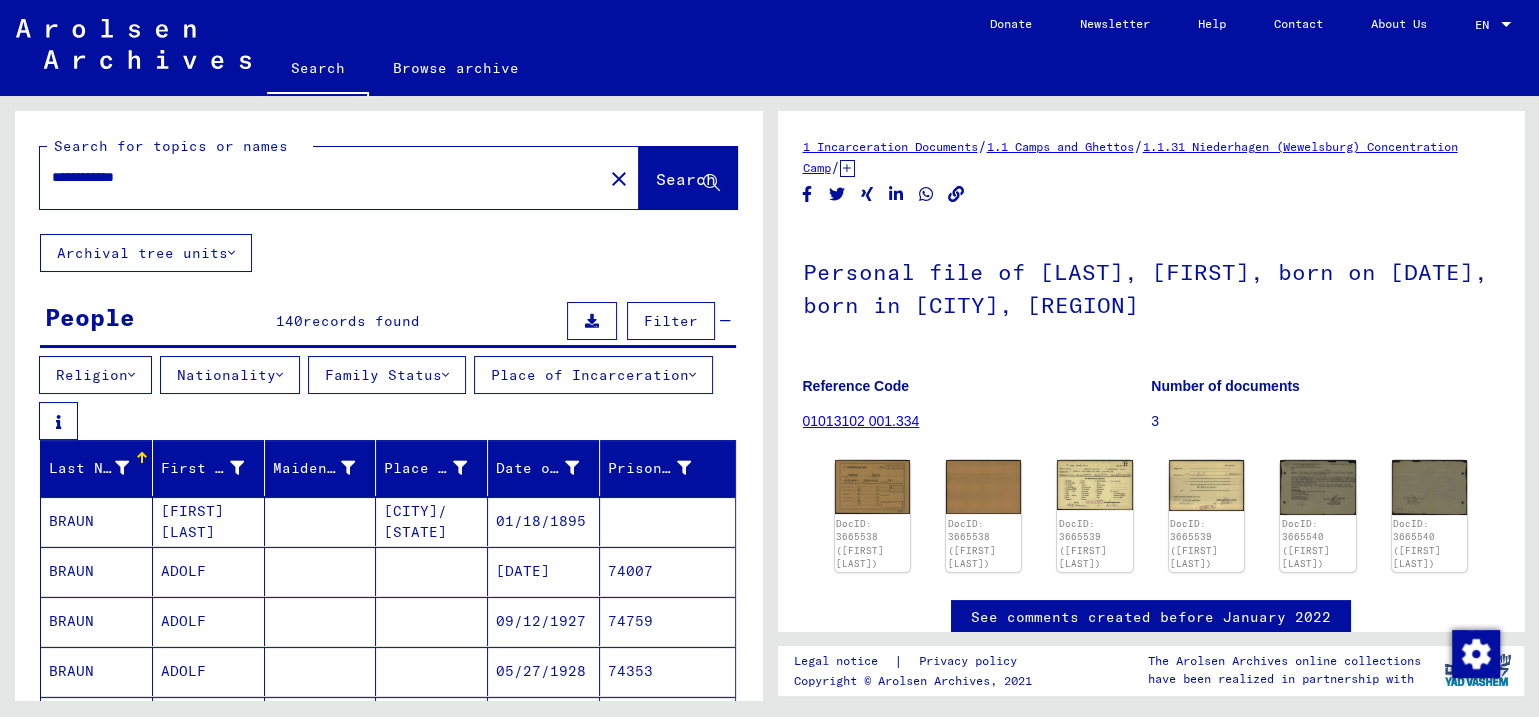click on "Family Status" at bounding box center (387, 375) 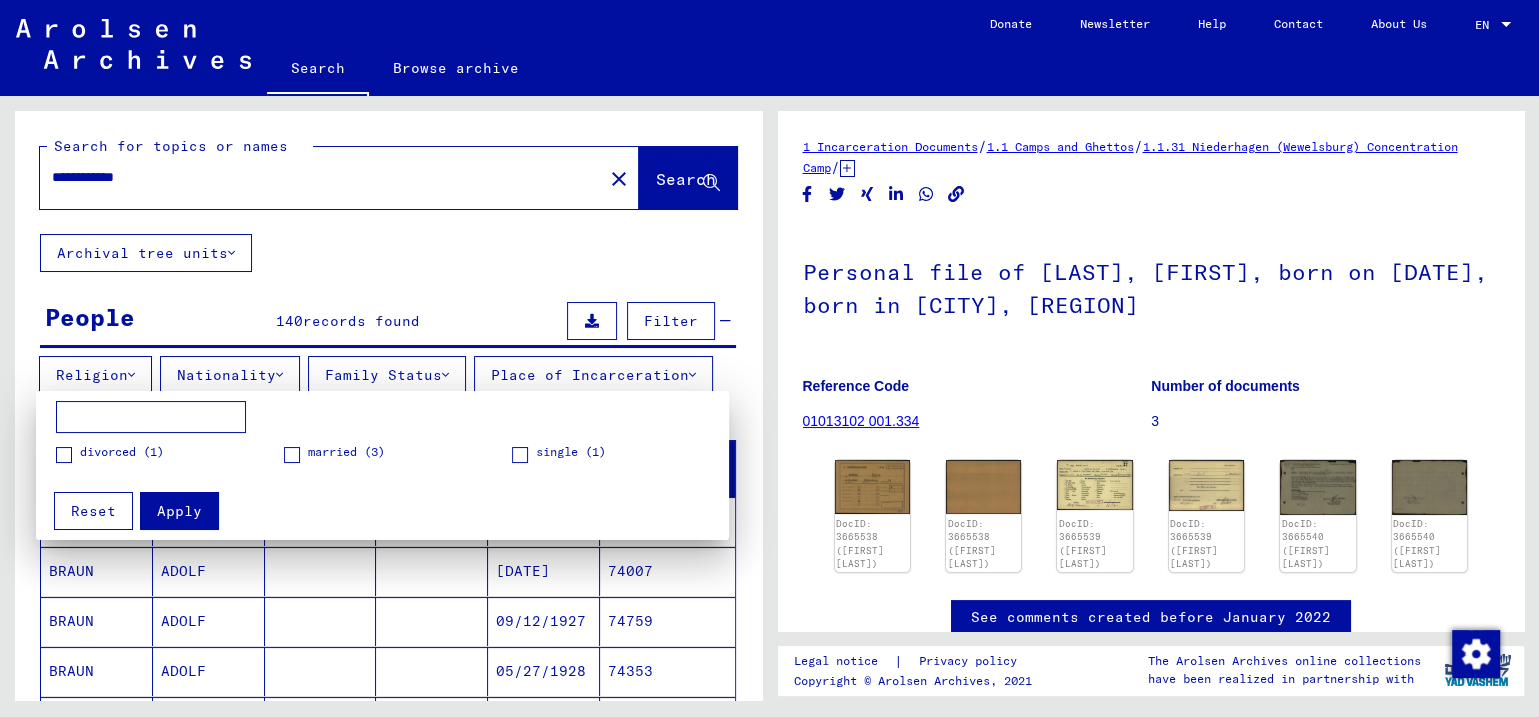 click at bounding box center (769, 358) 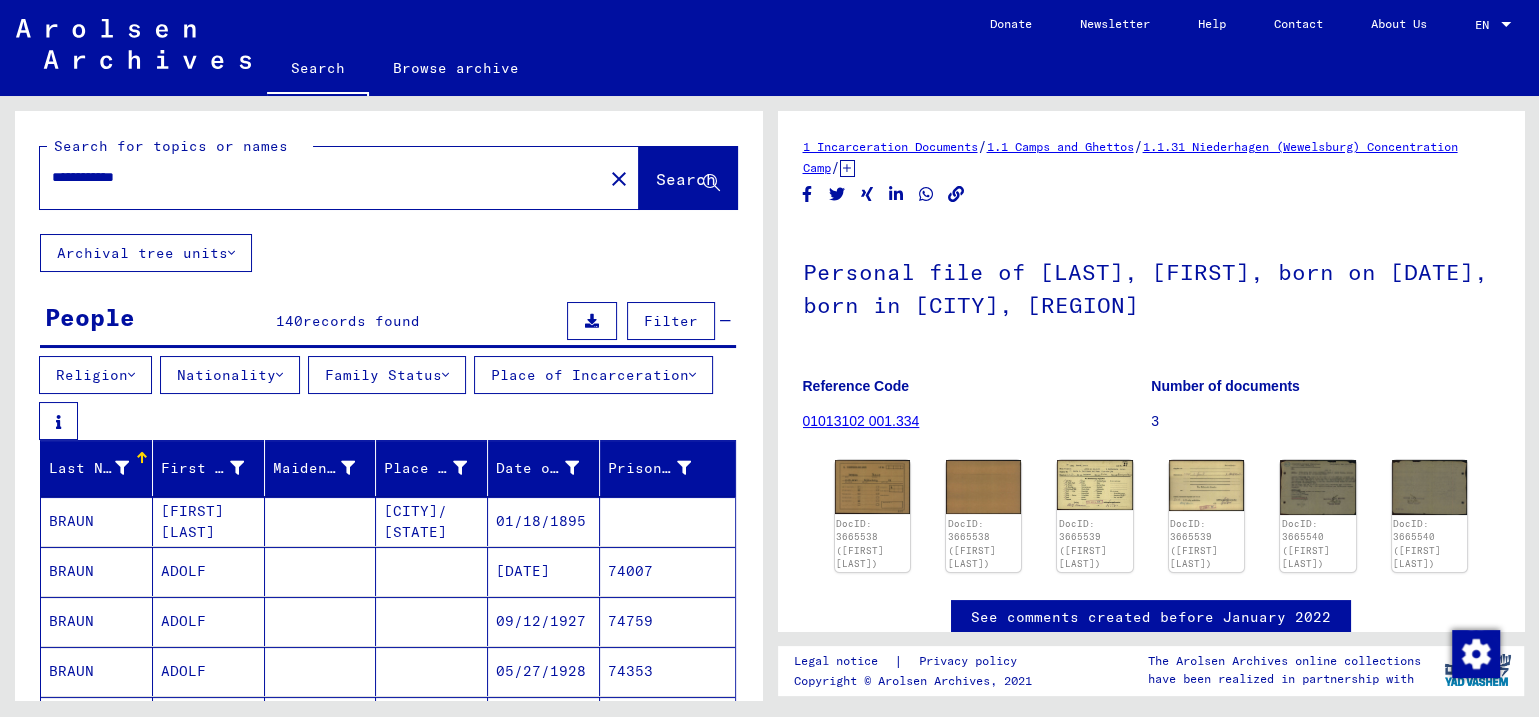 click on "Place of Incarceration" at bounding box center (593, 375) 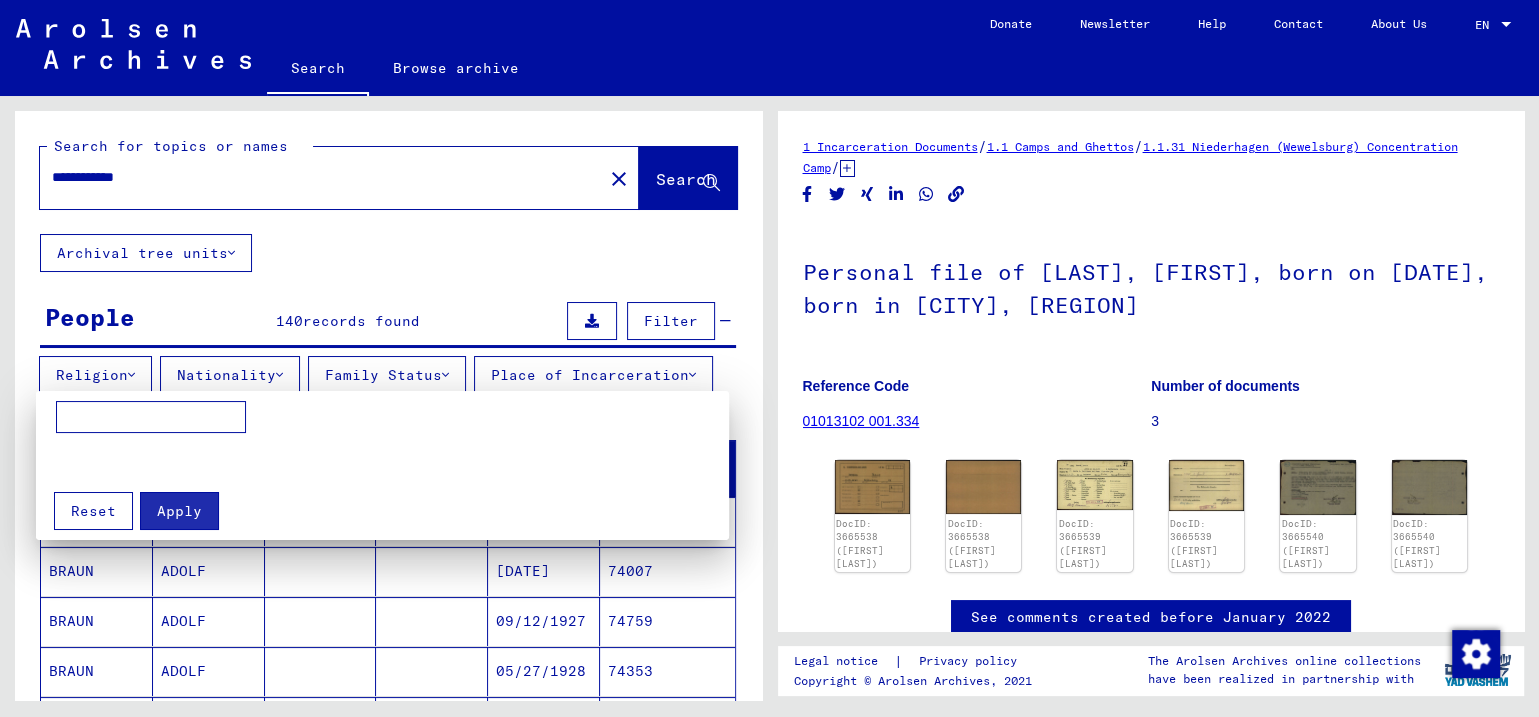 click at bounding box center (769, 358) 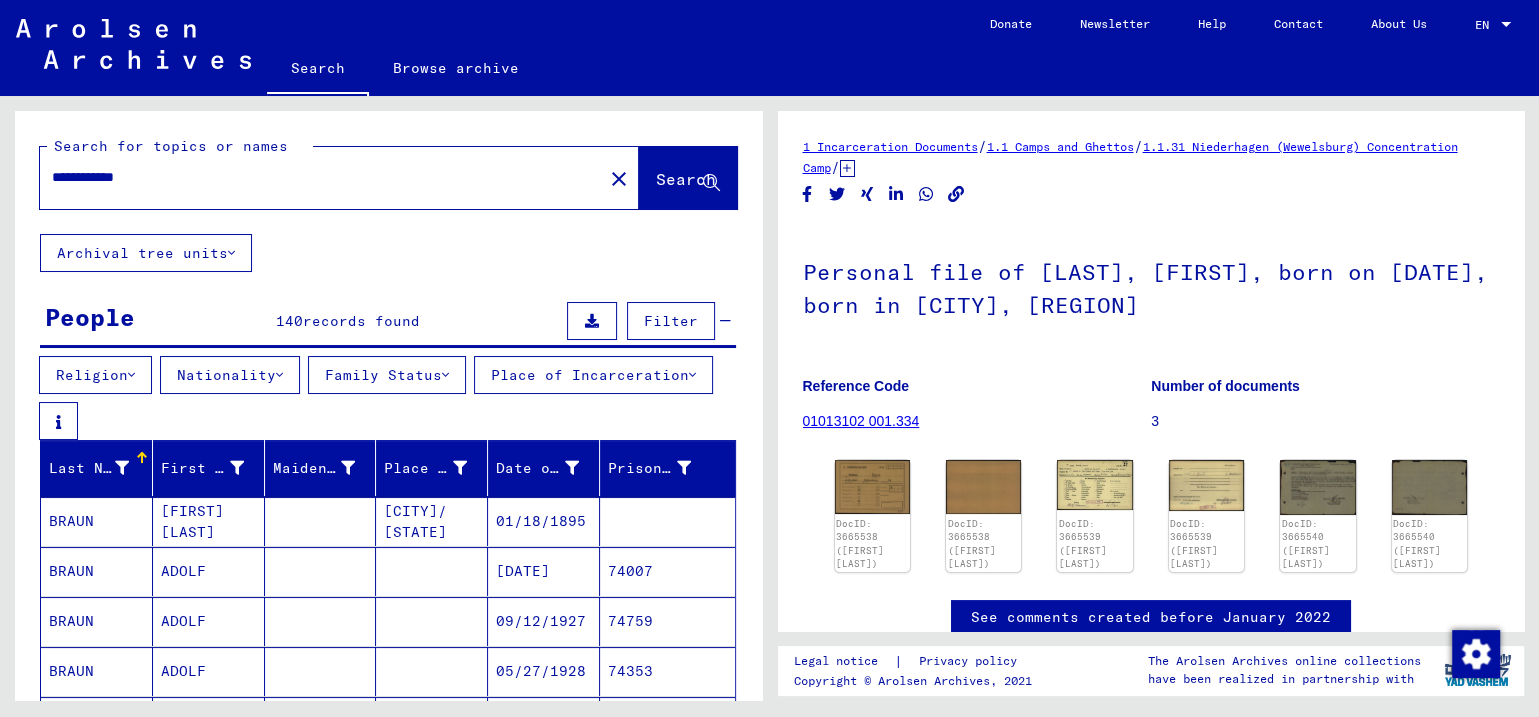 click on "Nationality" at bounding box center (230, 375) 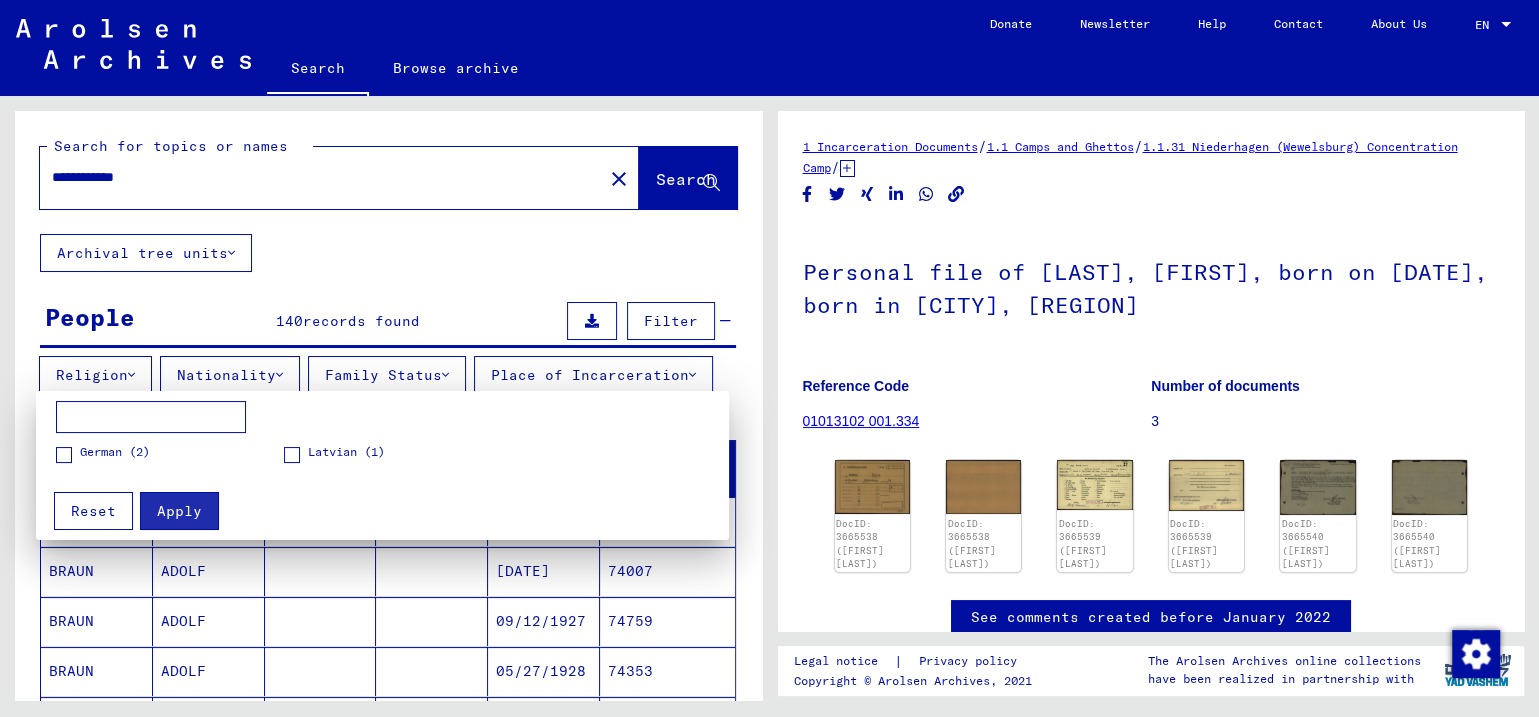 click at bounding box center (769, 358) 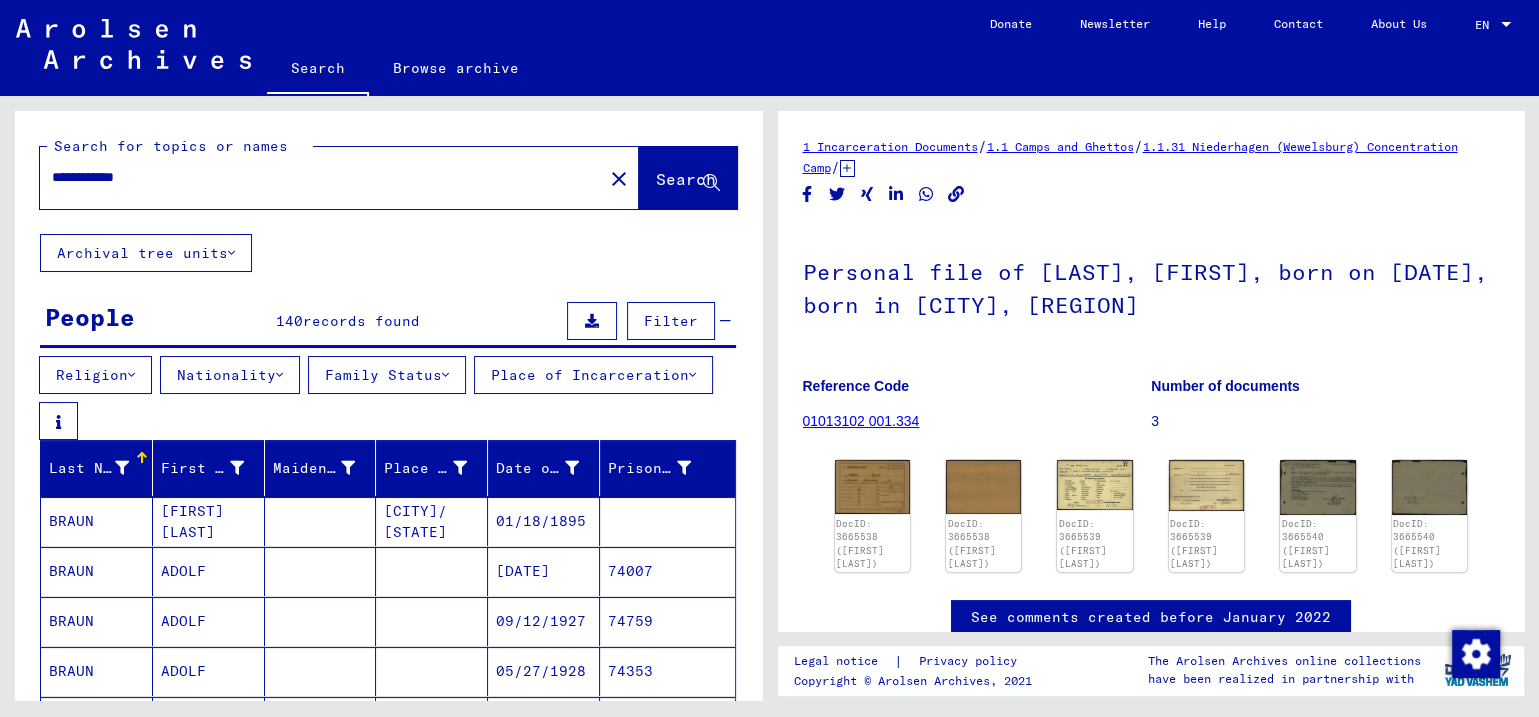 click on "Religion" at bounding box center (95, 375) 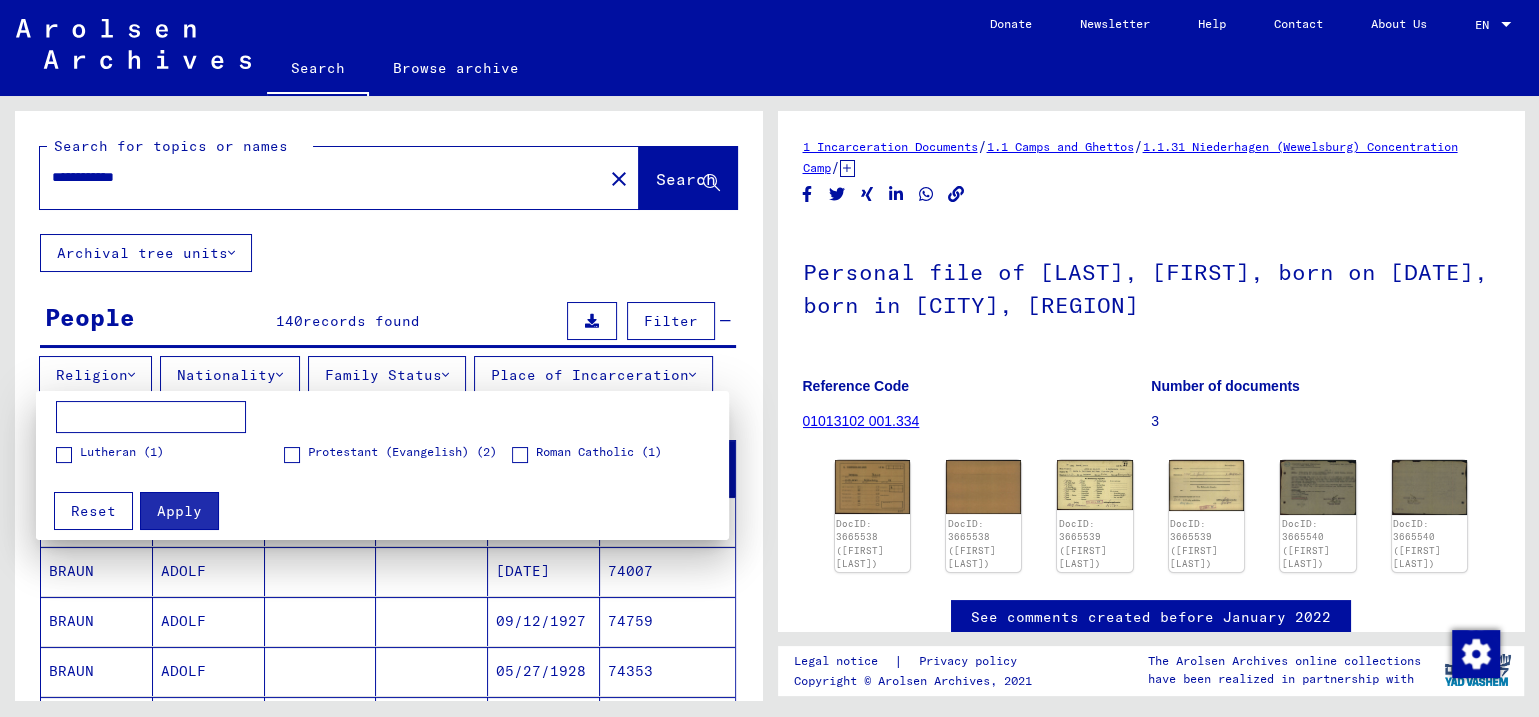 click at bounding box center (769, 358) 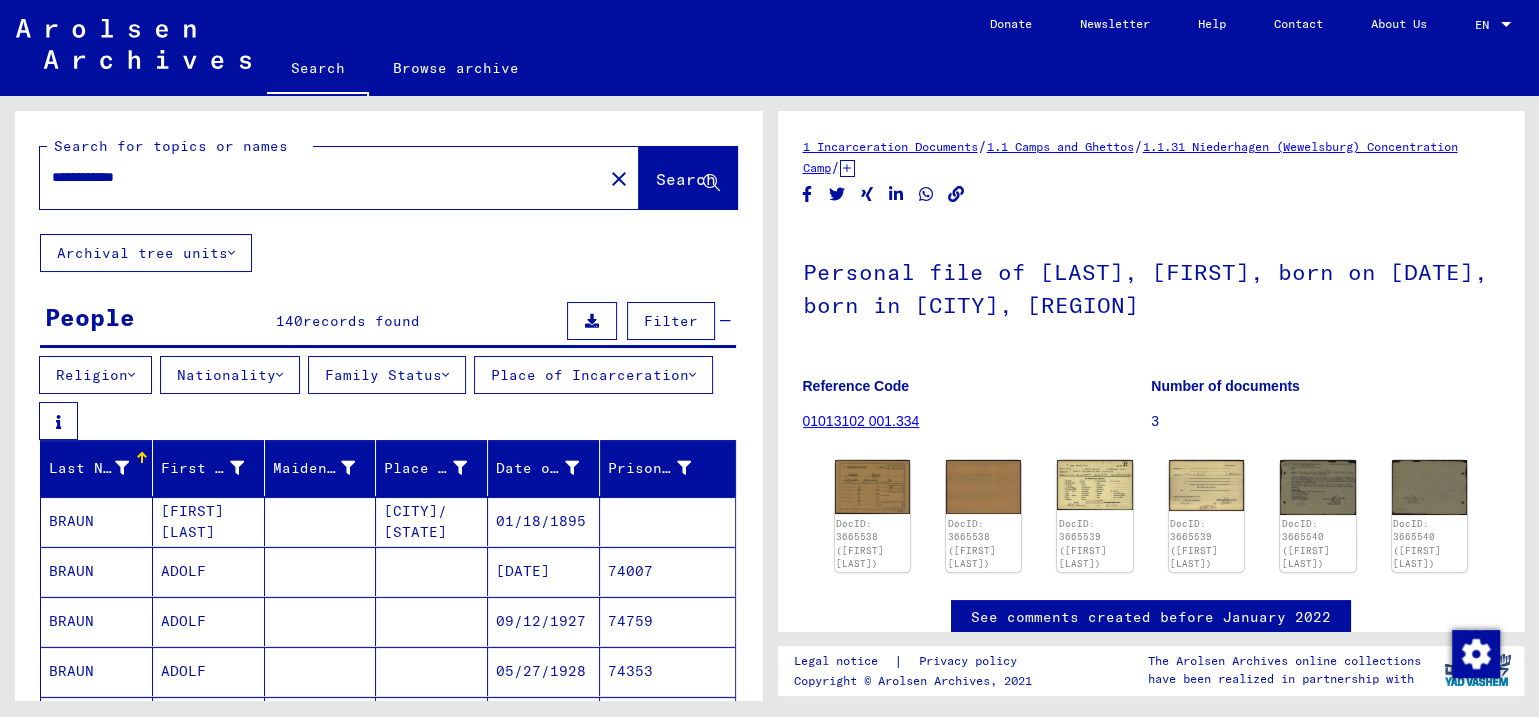 click on "**********" 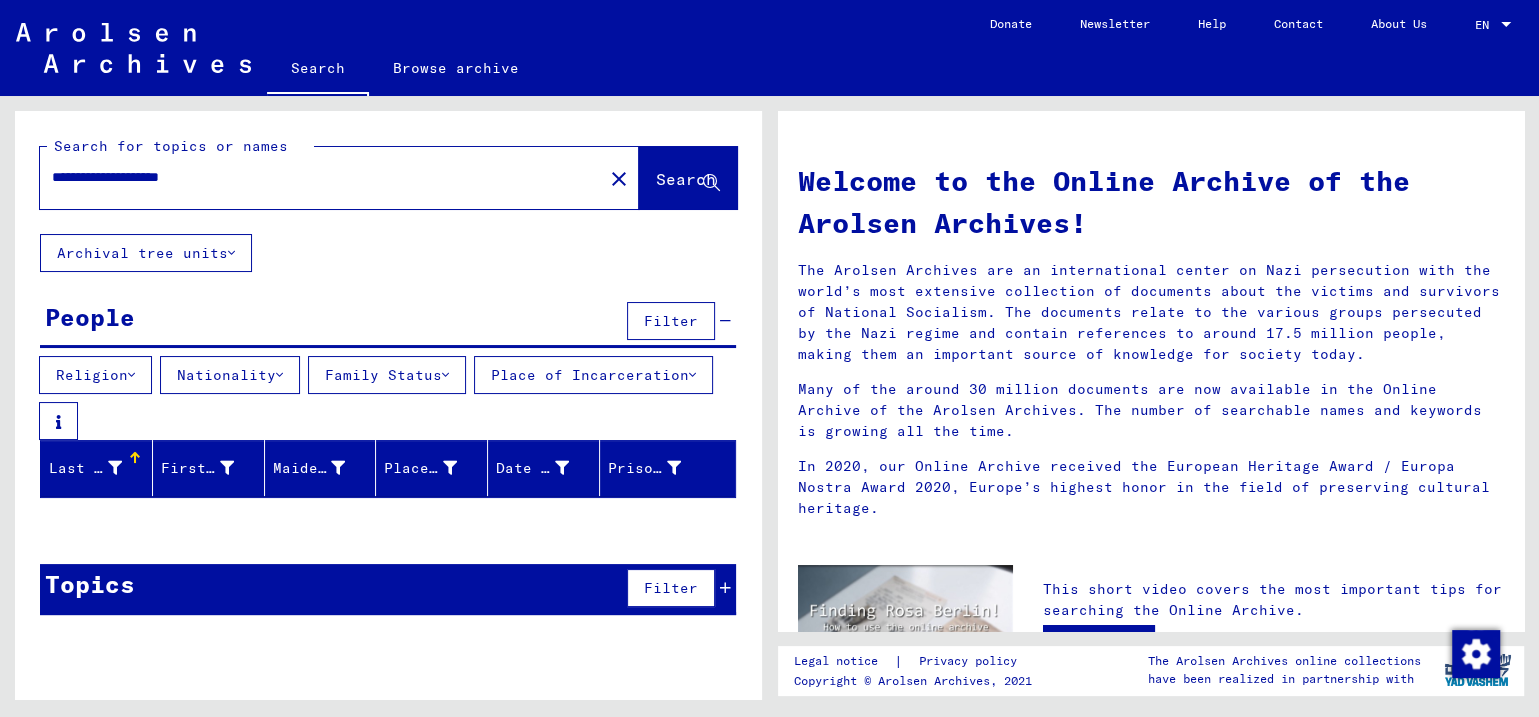 drag, startPoint x: 155, startPoint y: 176, endPoint x: 338, endPoint y: 181, distance: 183.0683 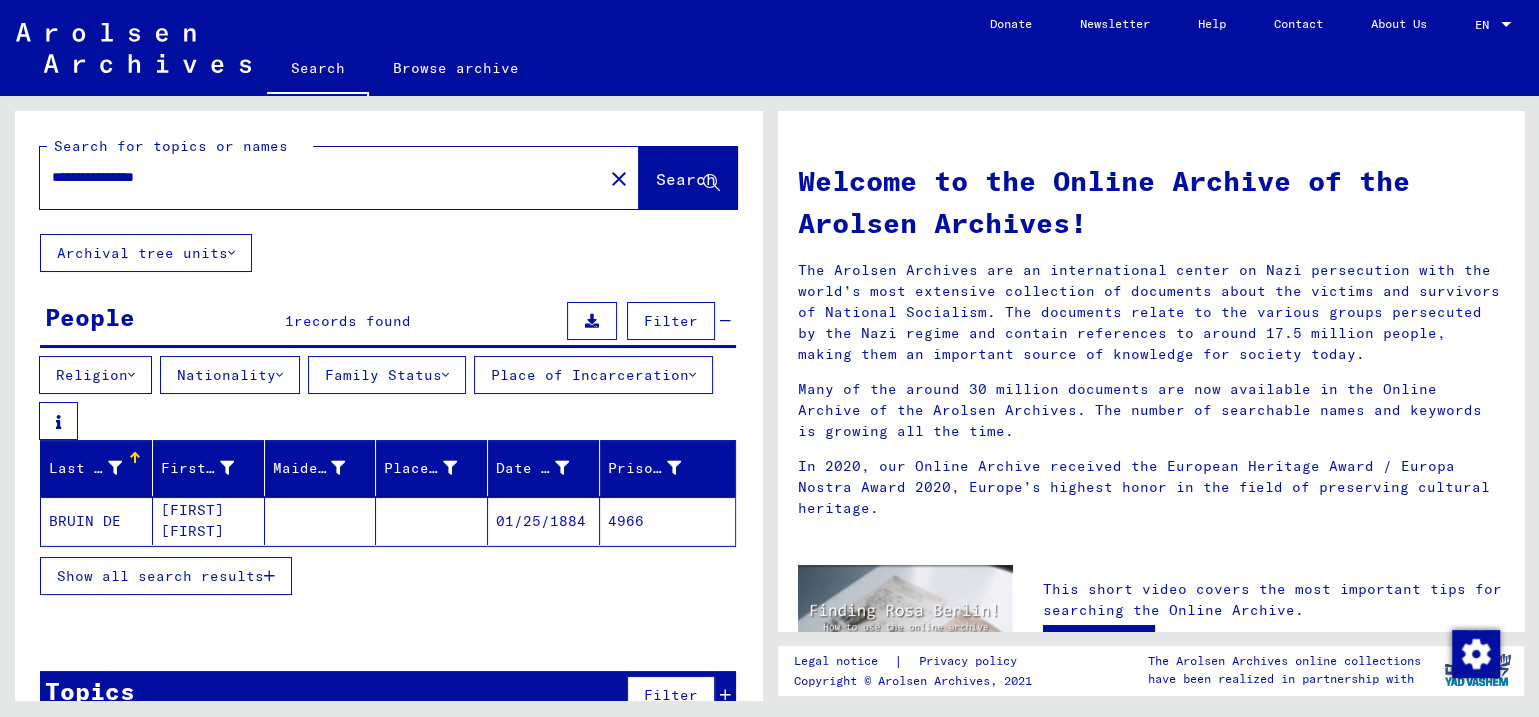 drag, startPoint x: 284, startPoint y: 168, endPoint x: 152, endPoint y: 176, distance: 132.2422 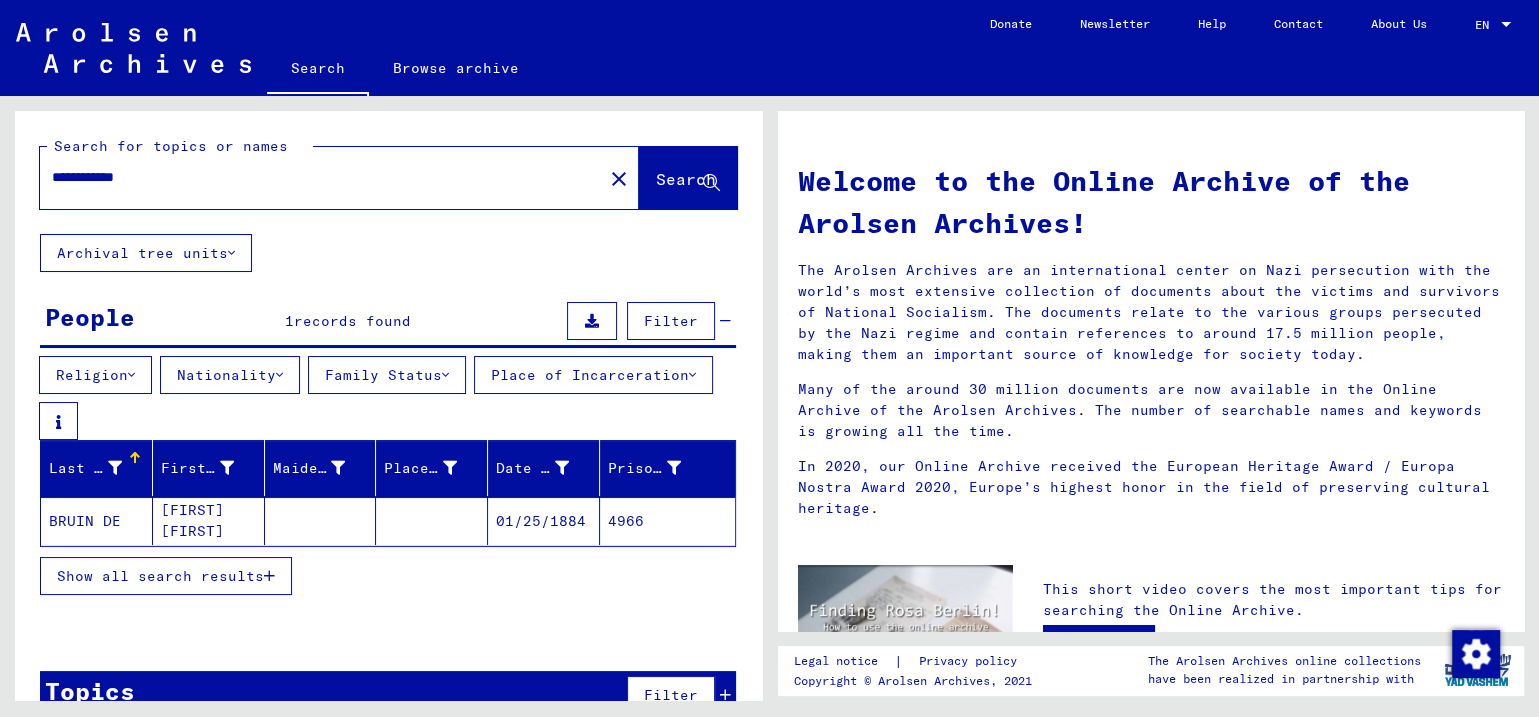 type on "**********" 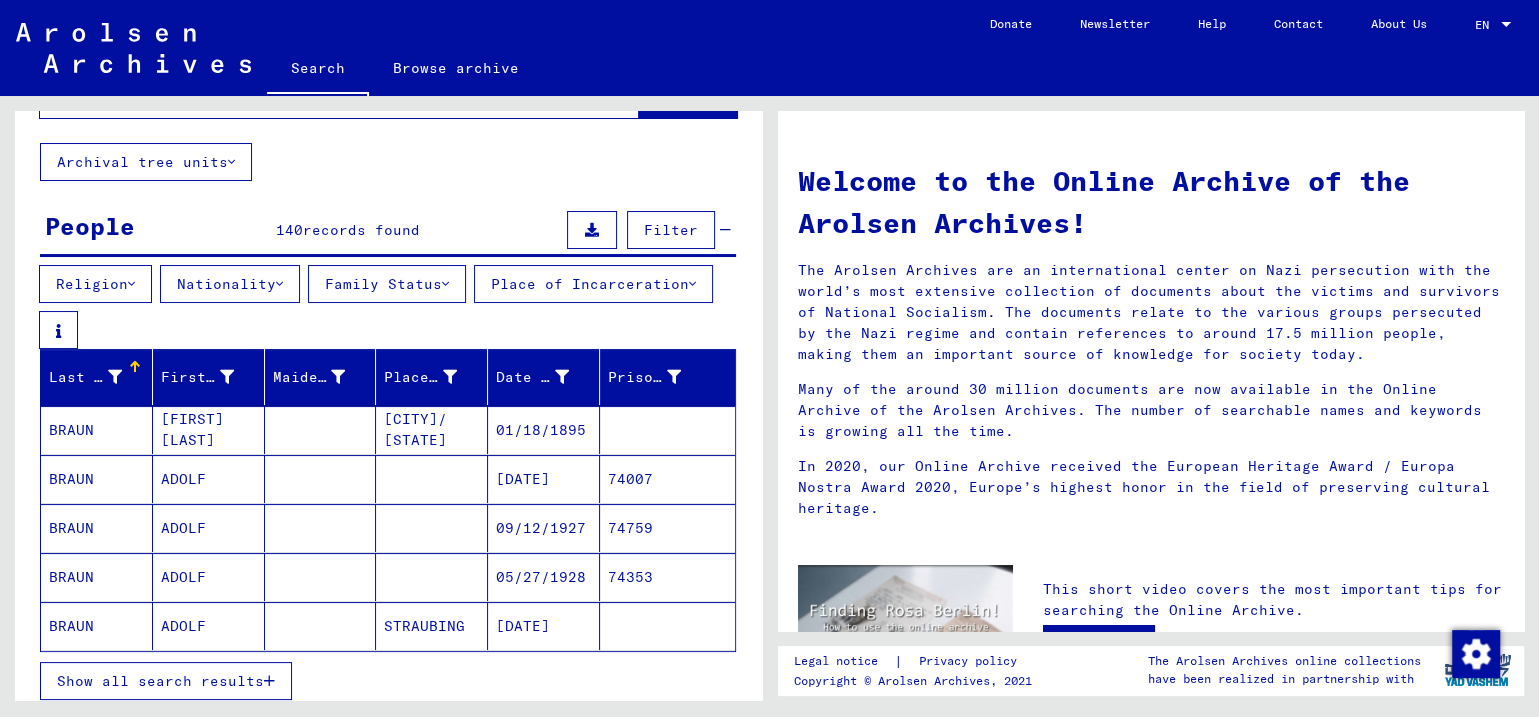 scroll, scrollTop: 98, scrollLeft: 0, axis: vertical 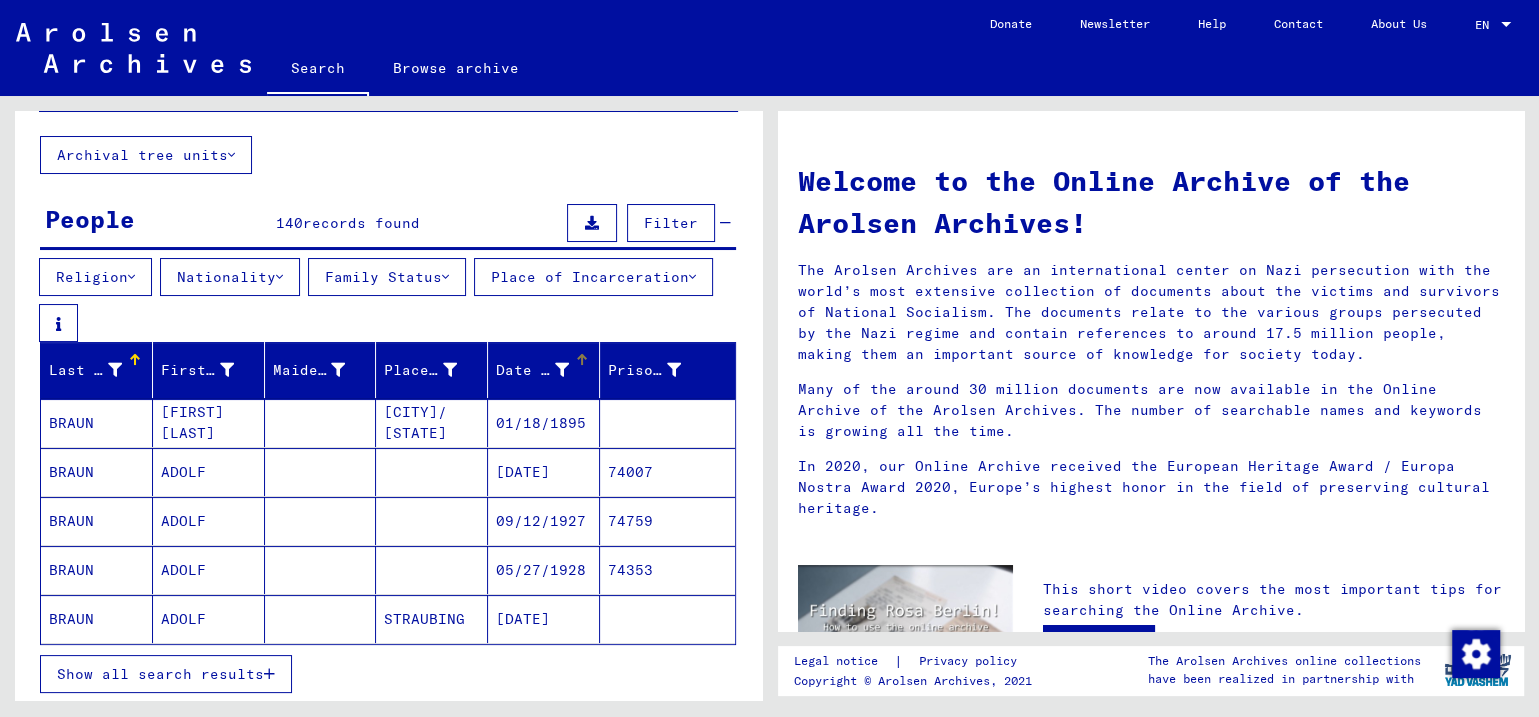 click on "Date of Birth" at bounding box center [532, 370] 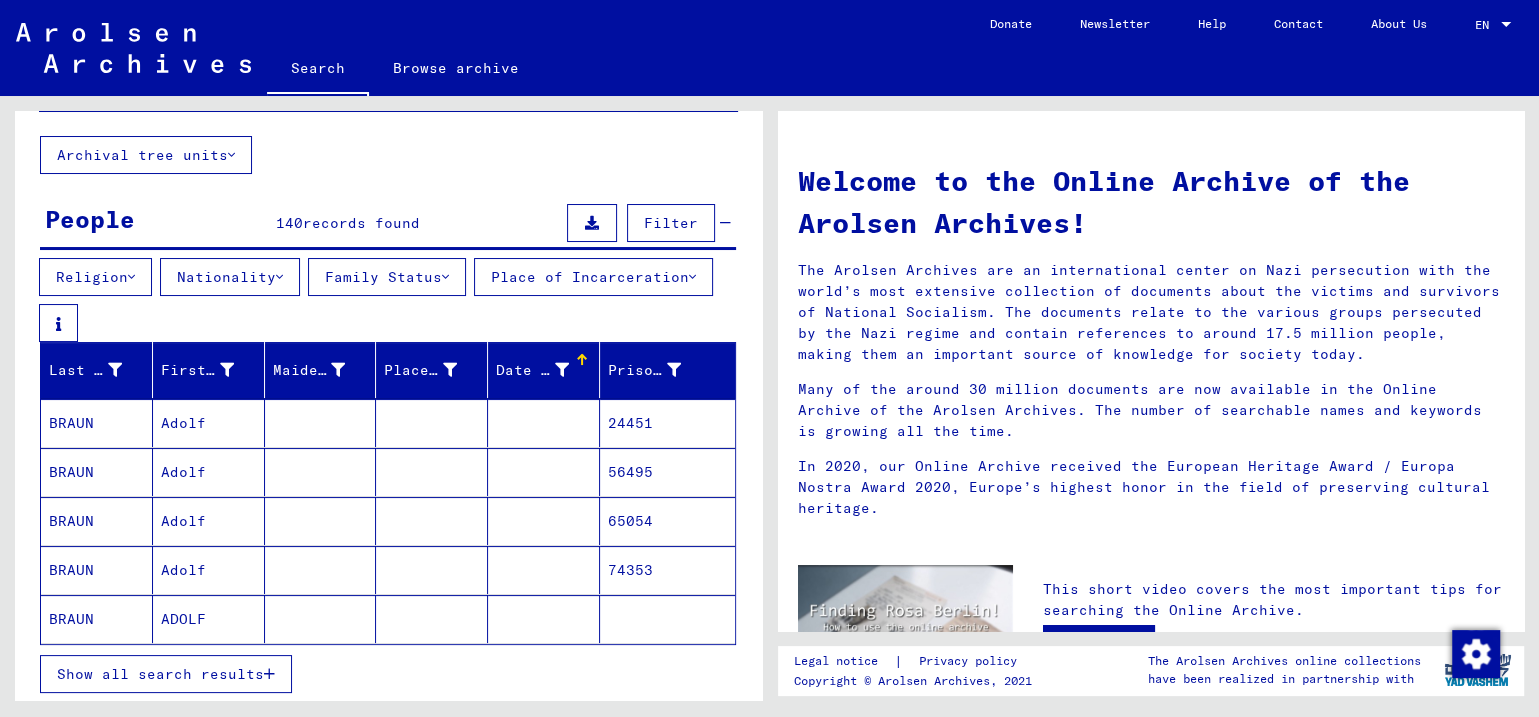 click on "BRAUN" at bounding box center [97, 472] 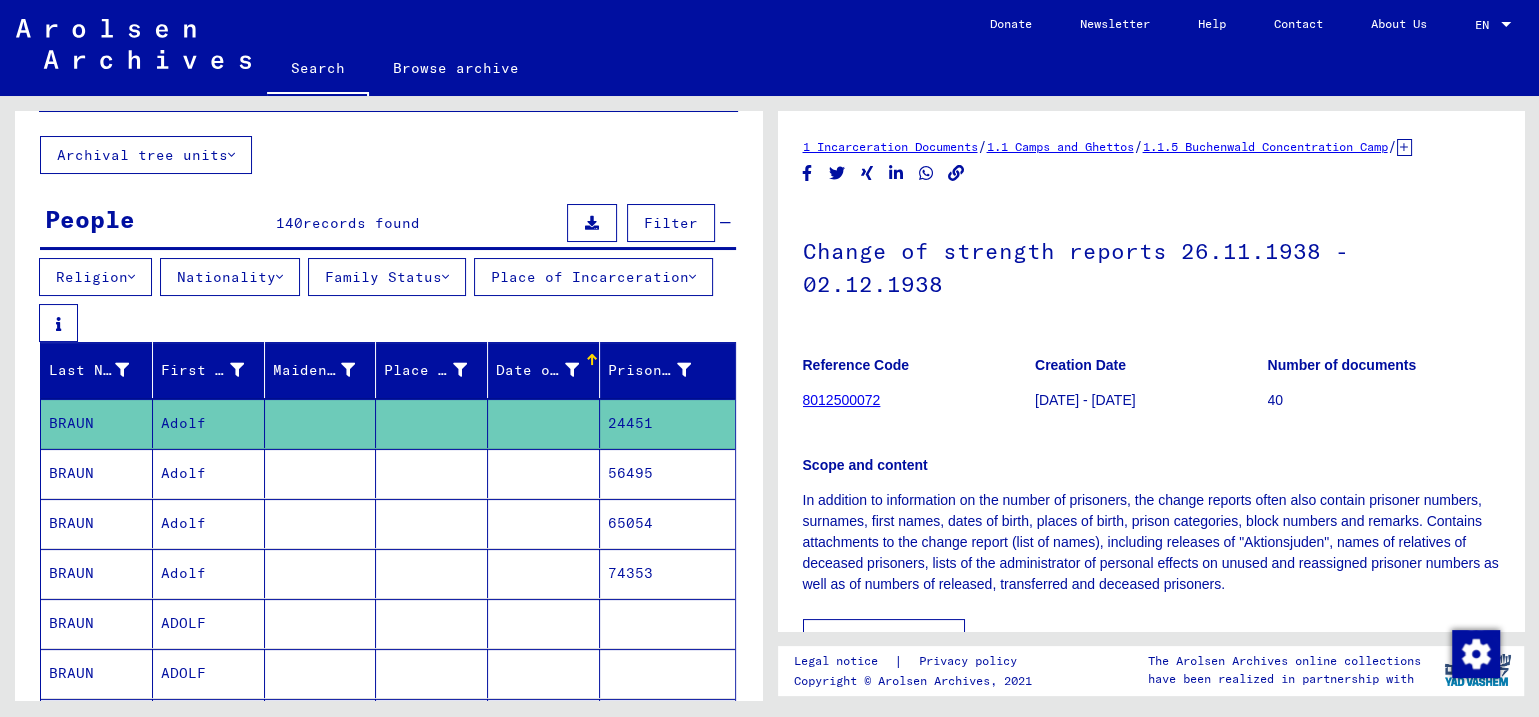 scroll, scrollTop: 0, scrollLeft: 0, axis: both 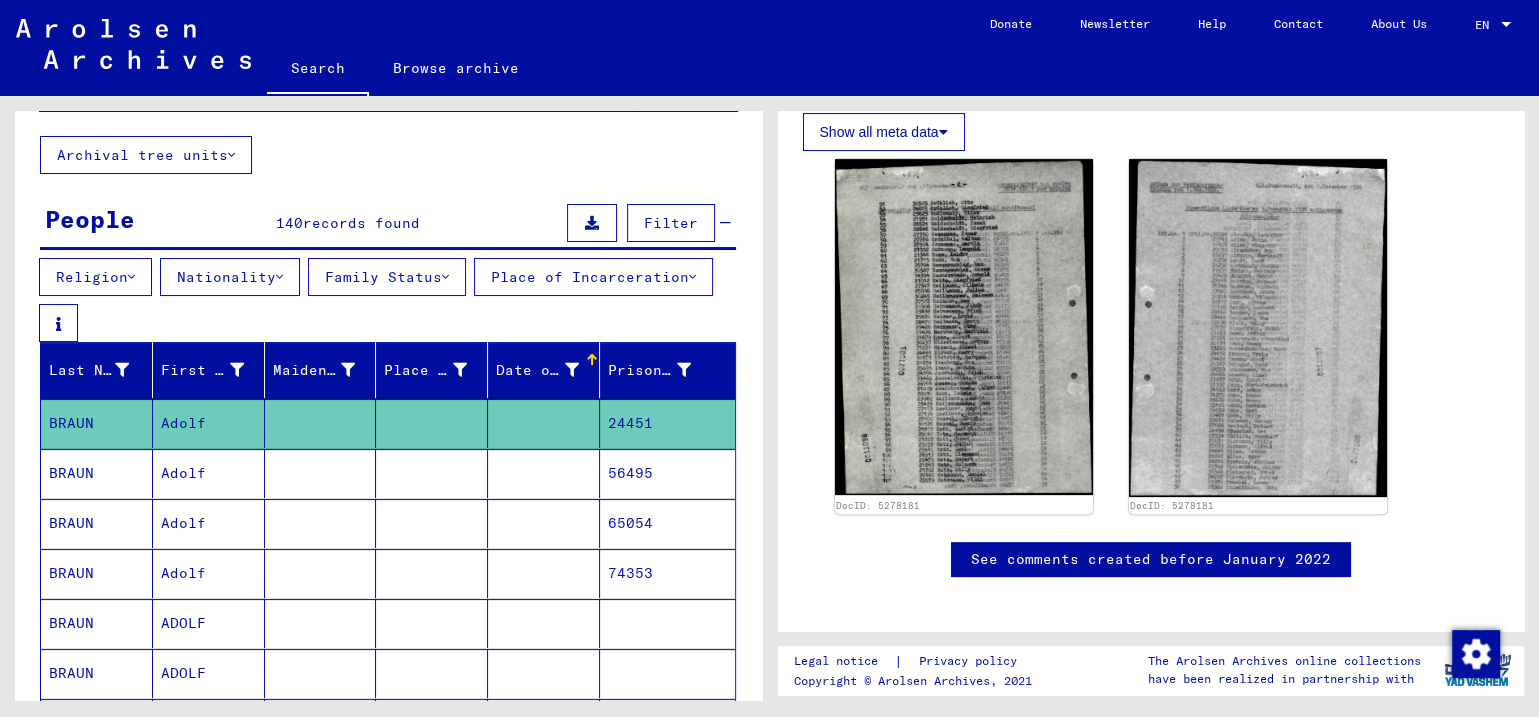 click on "BRAUN" at bounding box center [97, 523] 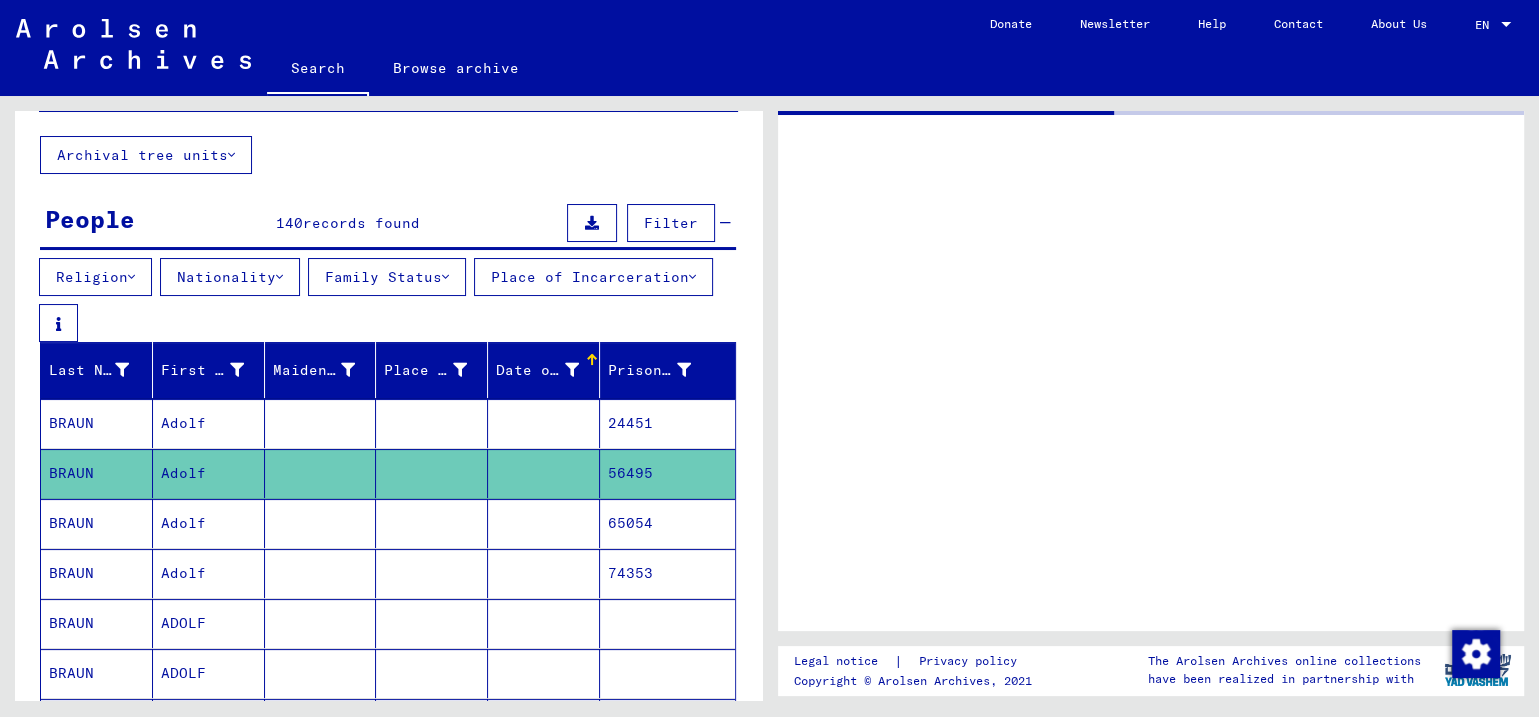 scroll, scrollTop: 0, scrollLeft: 0, axis: both 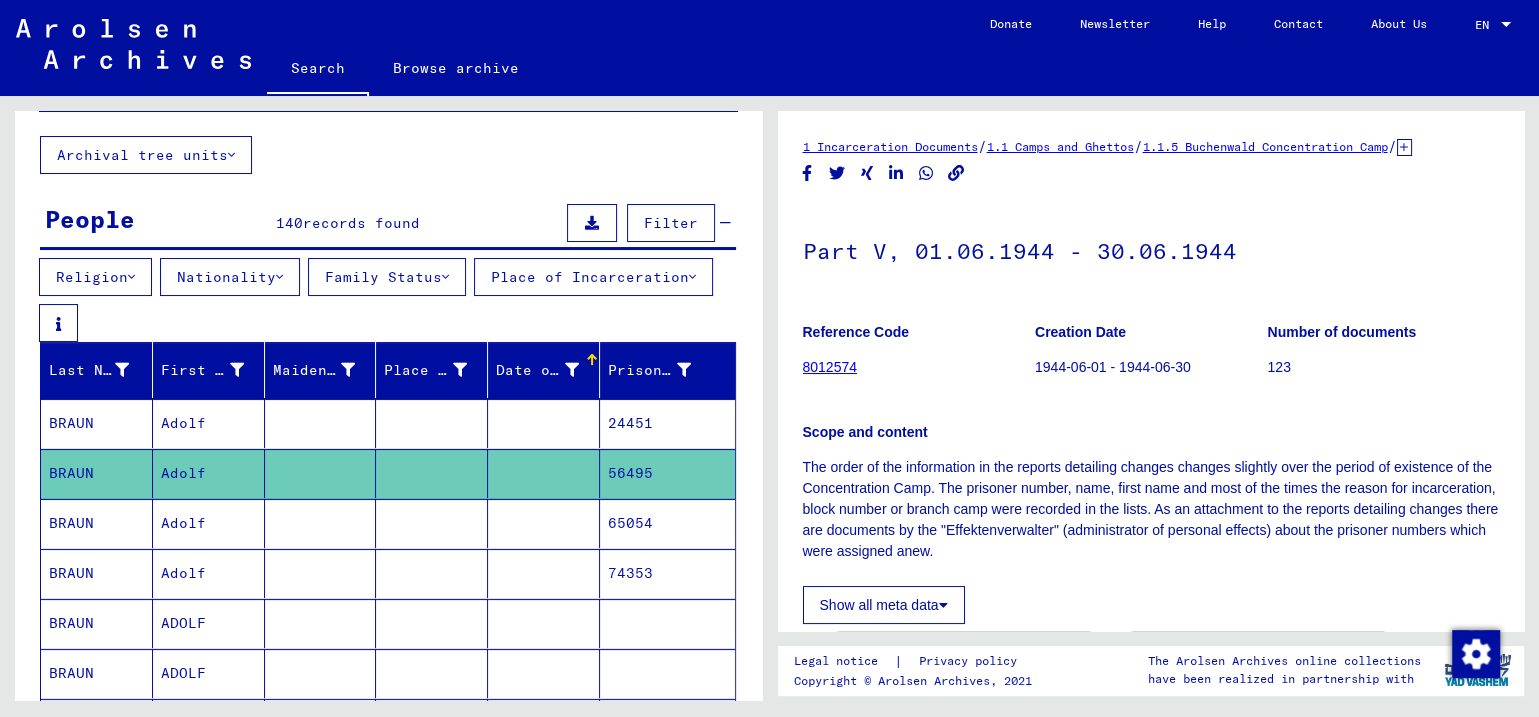 click on "BRAUN" at bounding box center (97, 573) 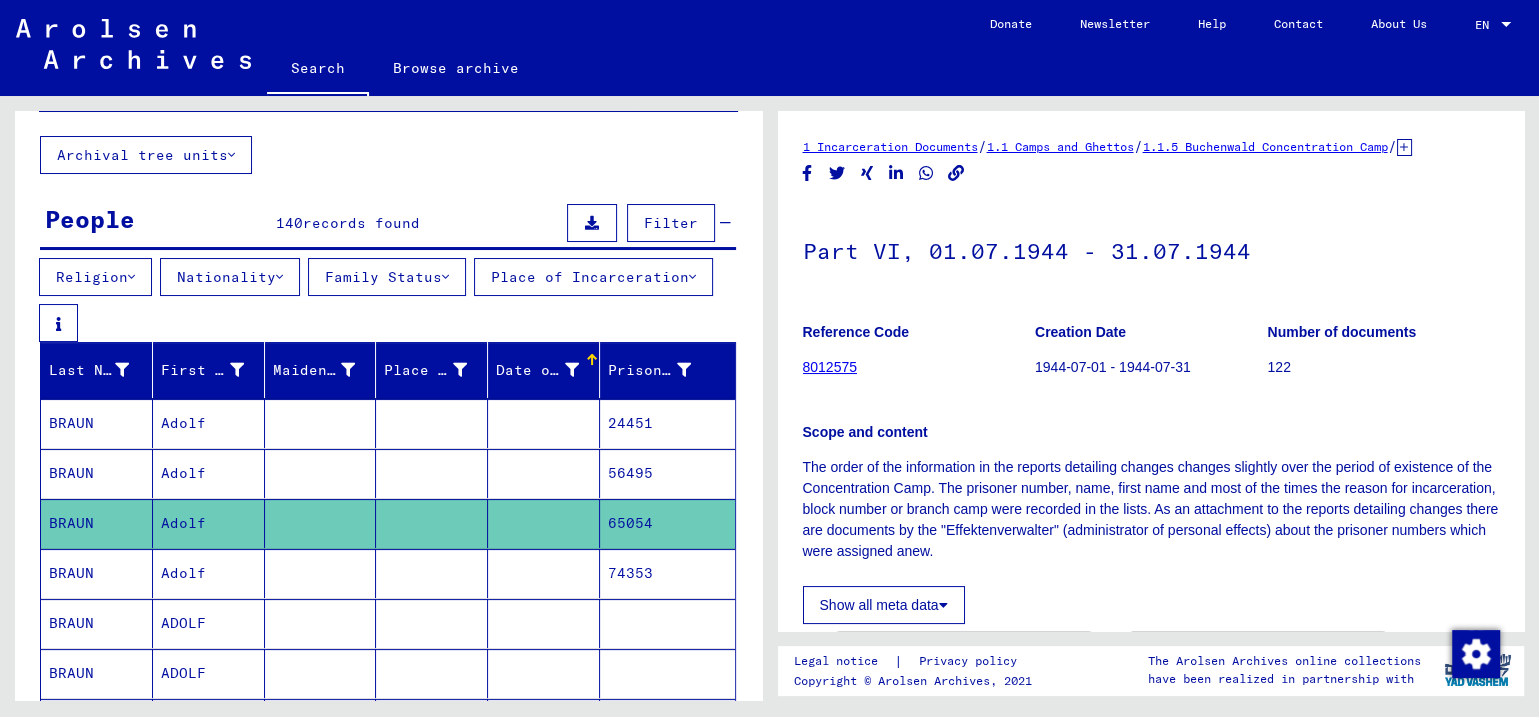 scroll, scrollTop: 0, scrollLeft: 0, axis: both 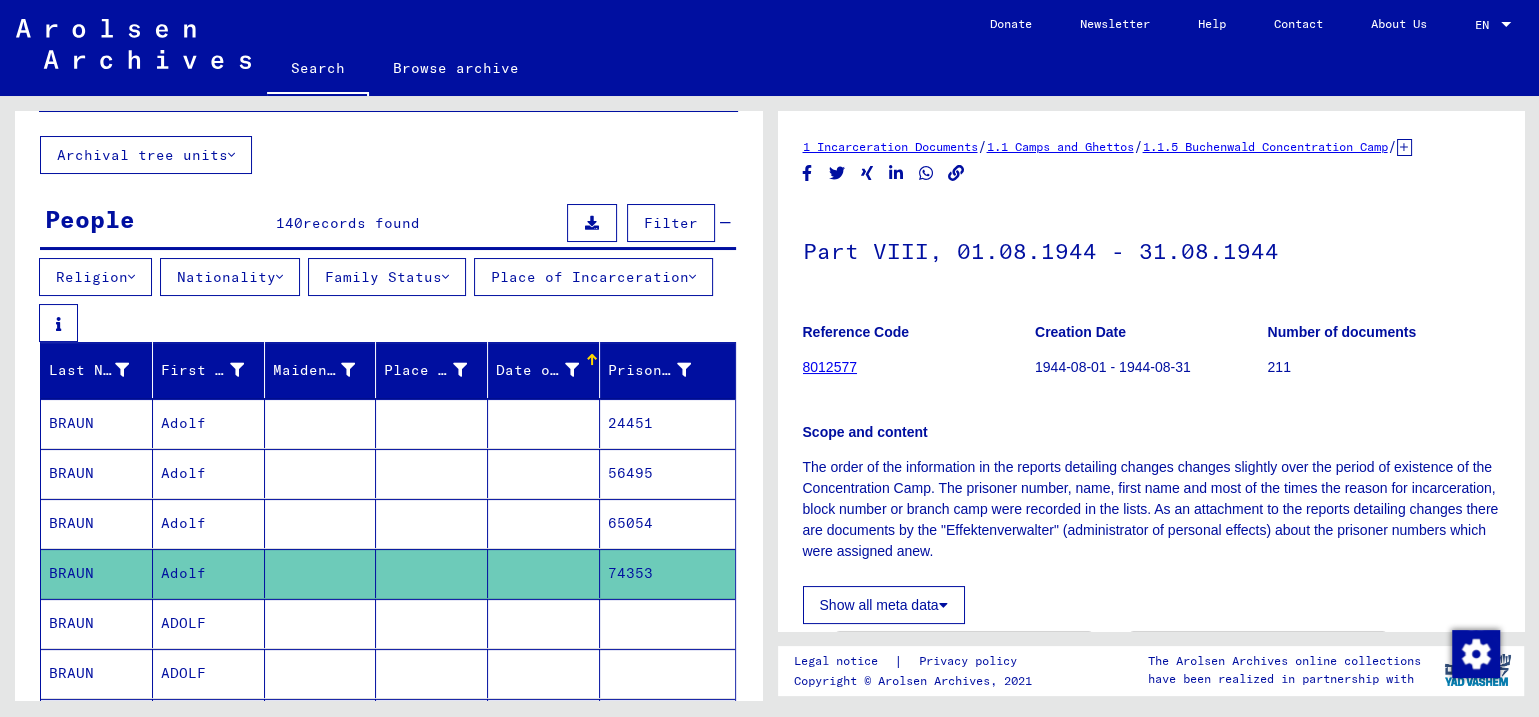 click 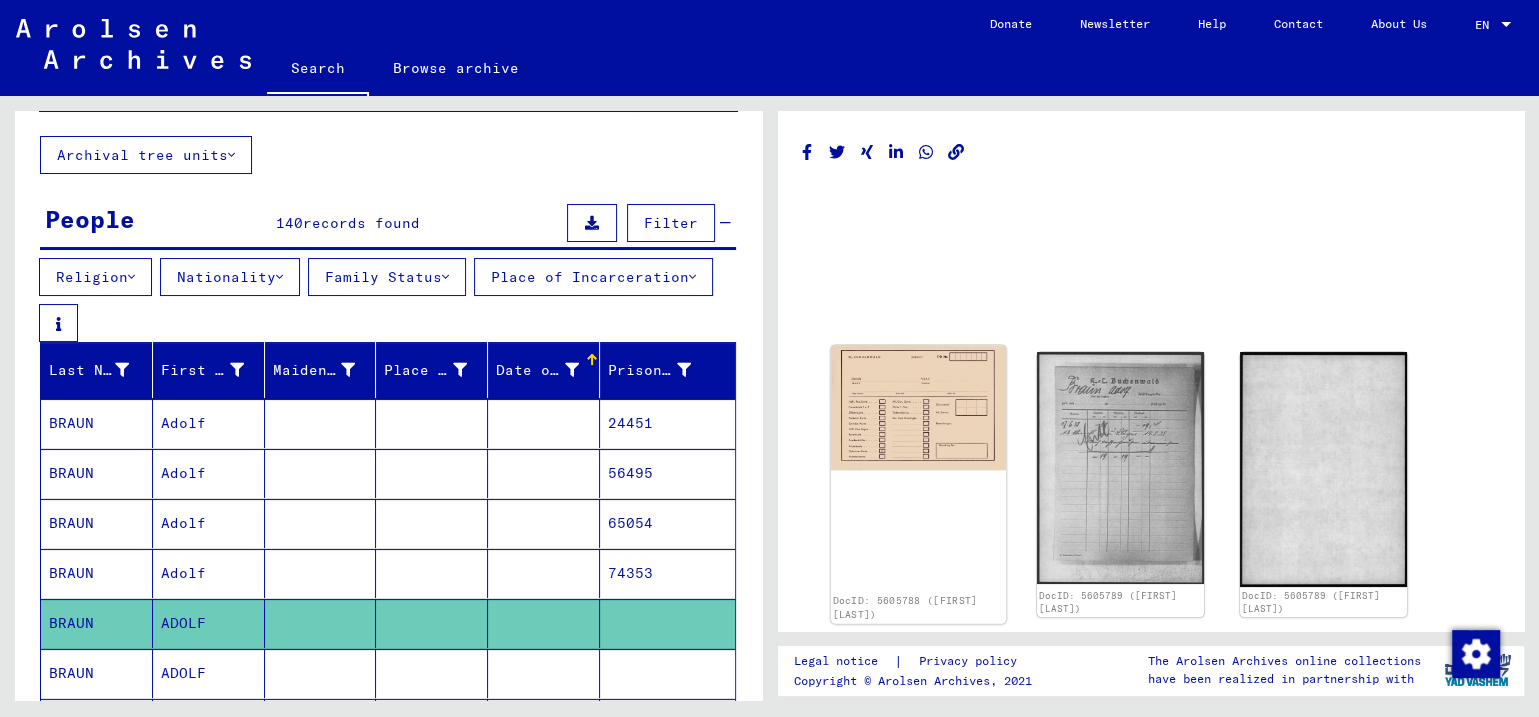 click 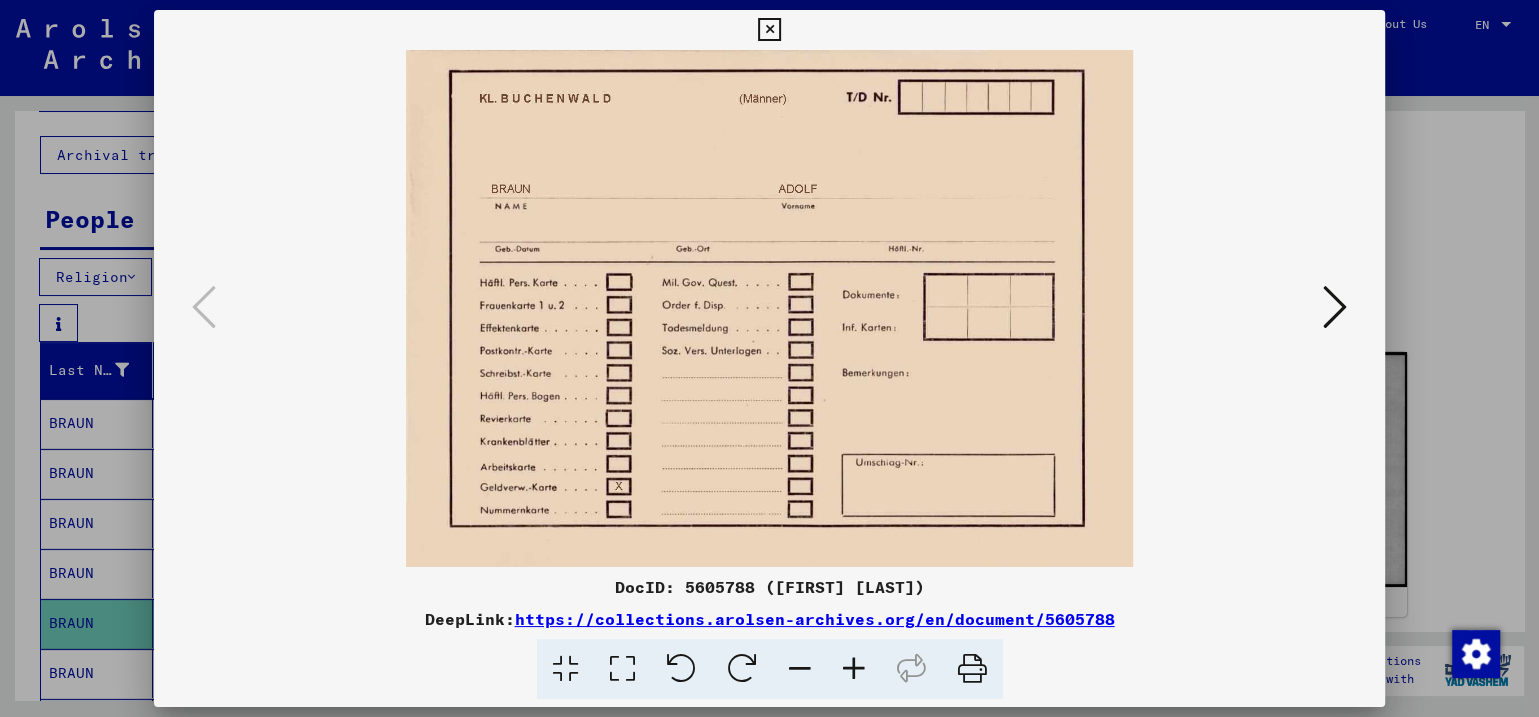 click at bounding box center (769, 30) 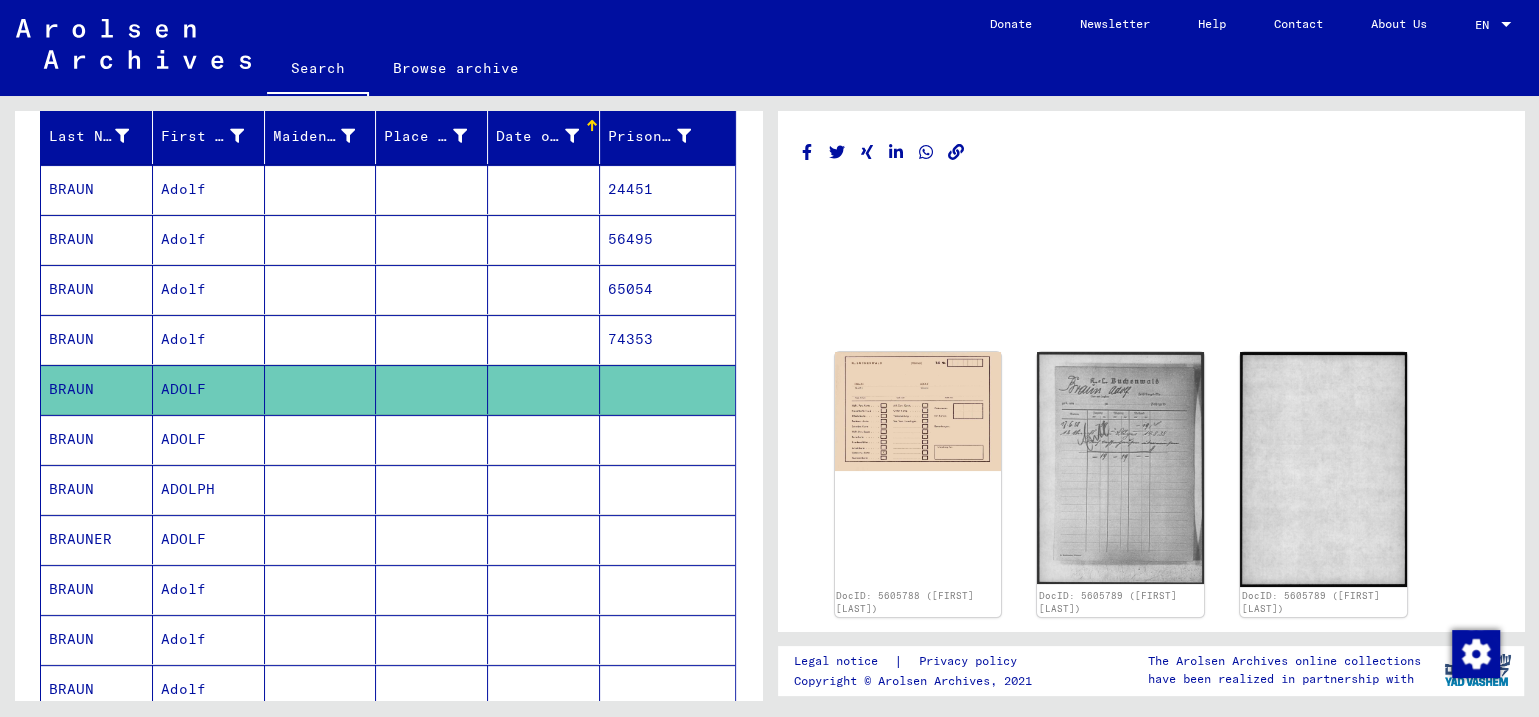 scroll, scrollTop: 372, scrollLeft: 0, axis: vertical 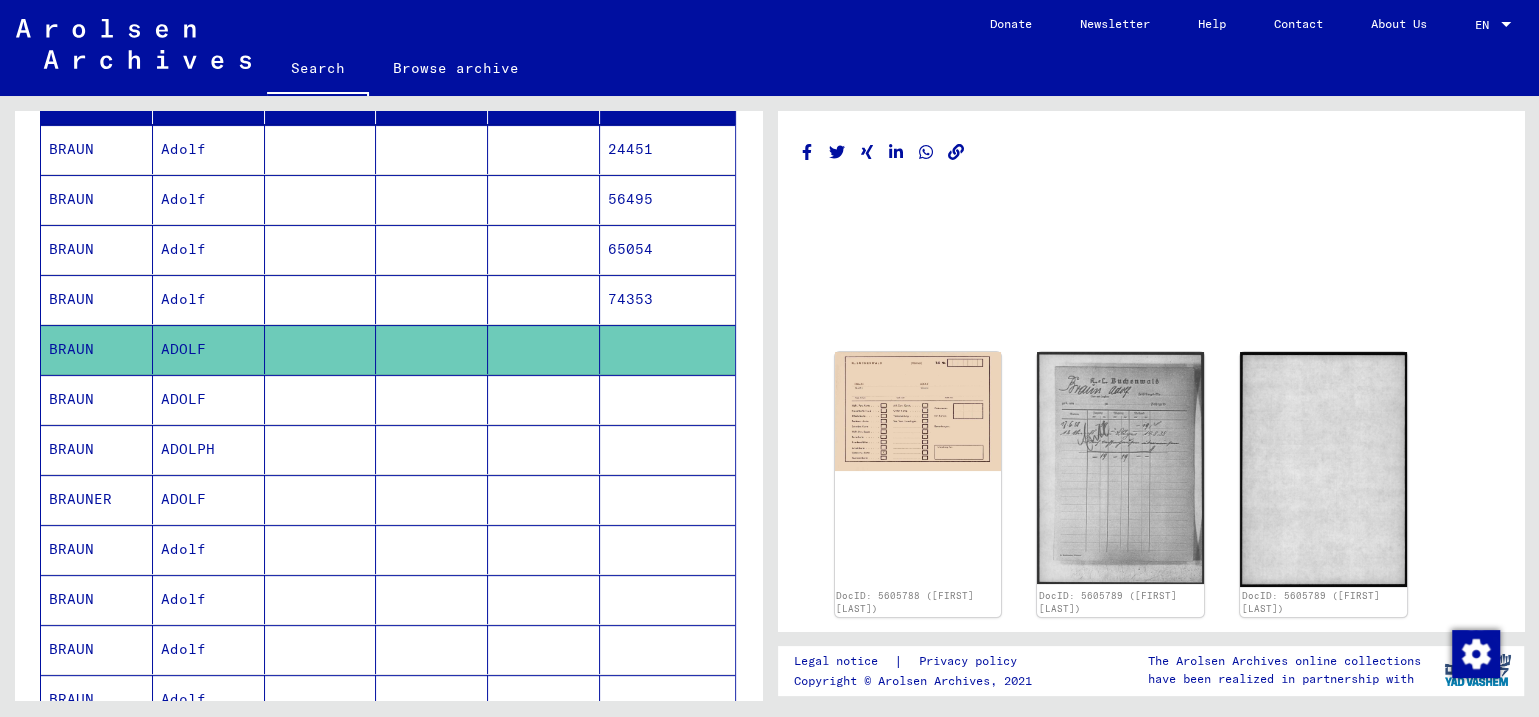 click on "BRAUN" at bounding box center (97, 449) 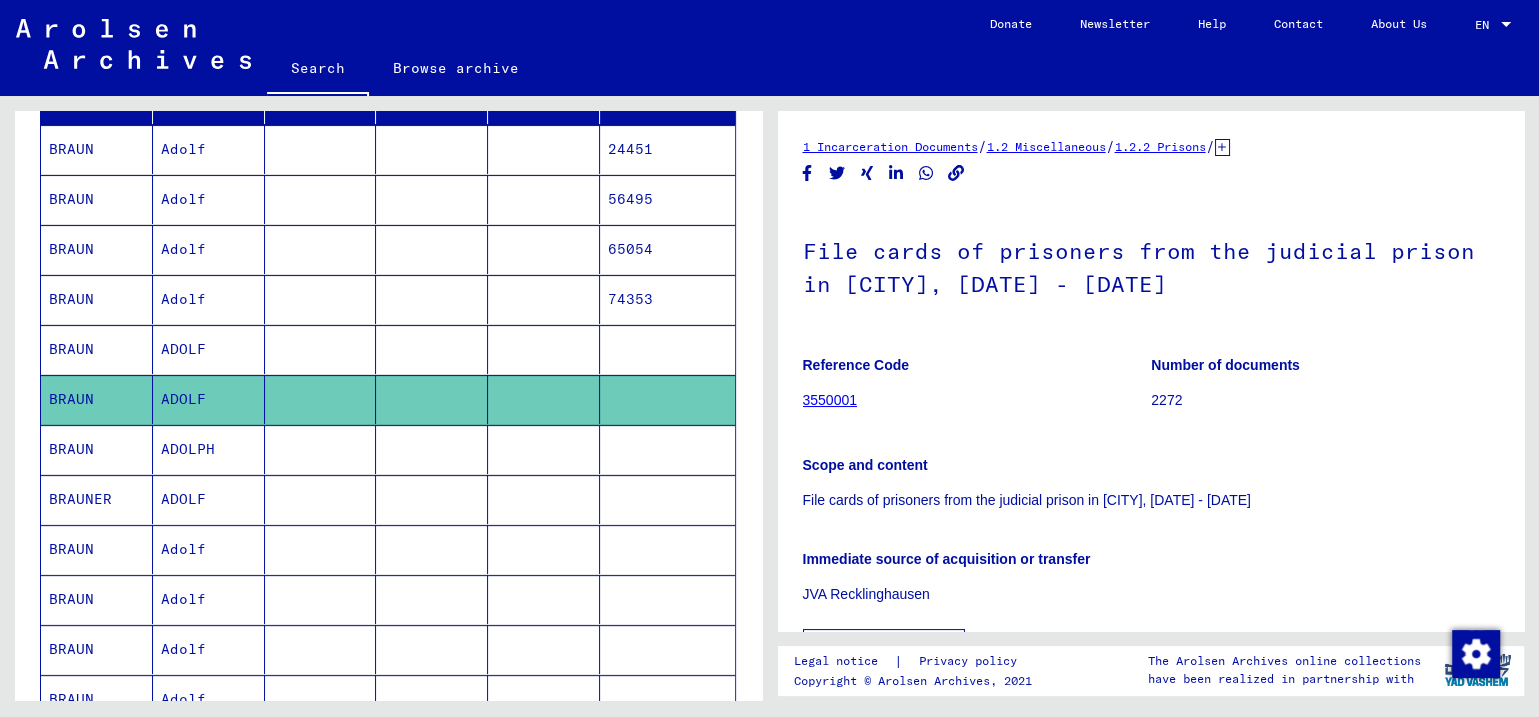 scroll, scrollTop: 0, scrollLeft: 0, axis: both 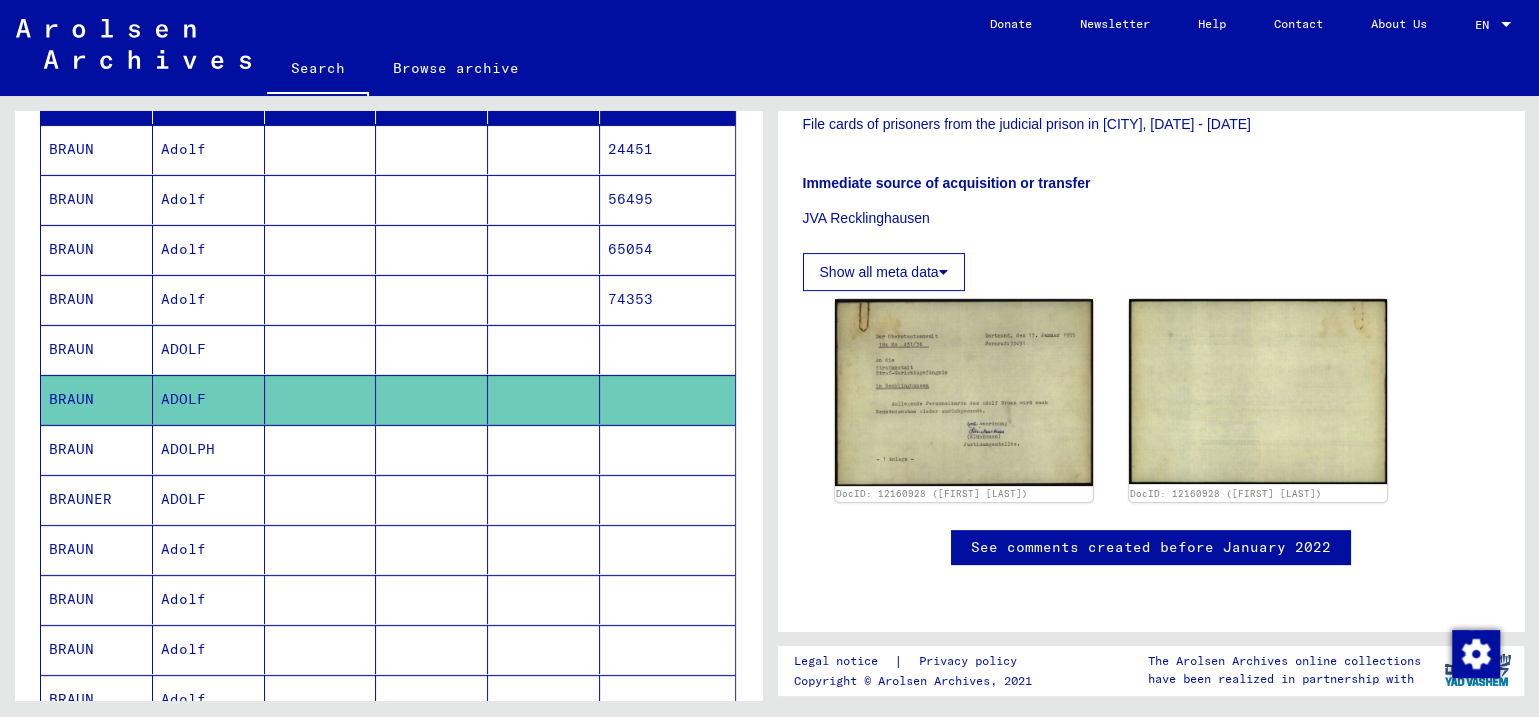 click on "BRAUN" at bounding box center (97, 499) 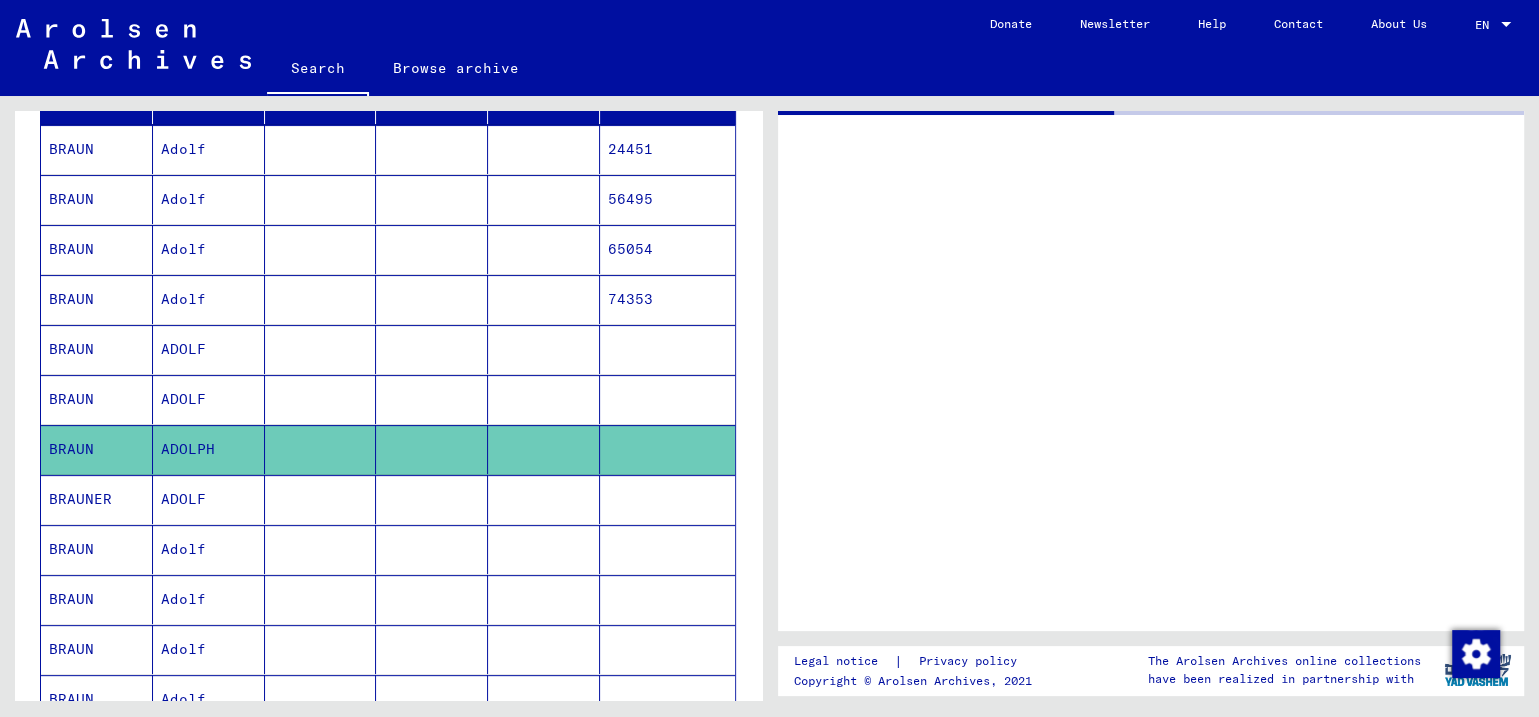 scroll, scrollTop: 0, scrollLeft: 0, axis: both 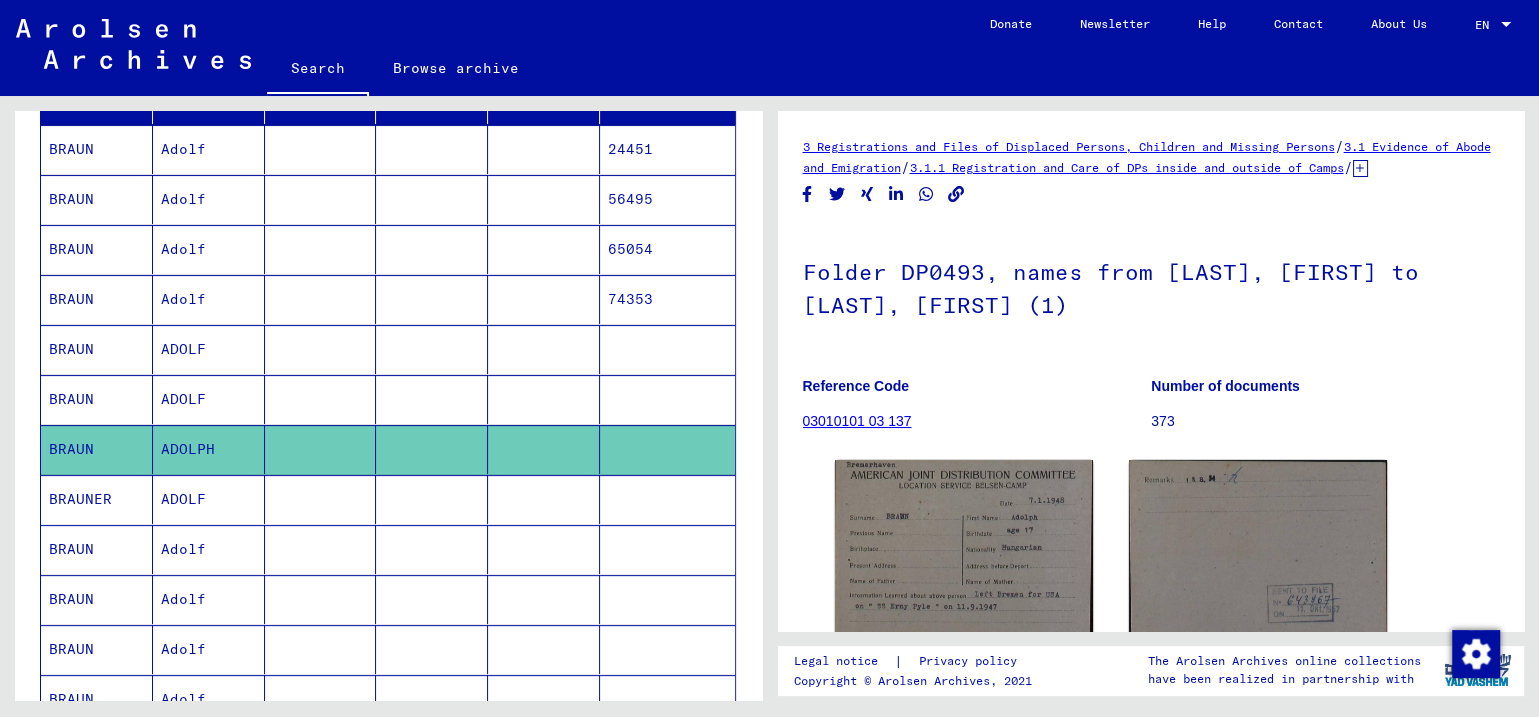 click on "BRAUN" at bounding box center [97, 599] 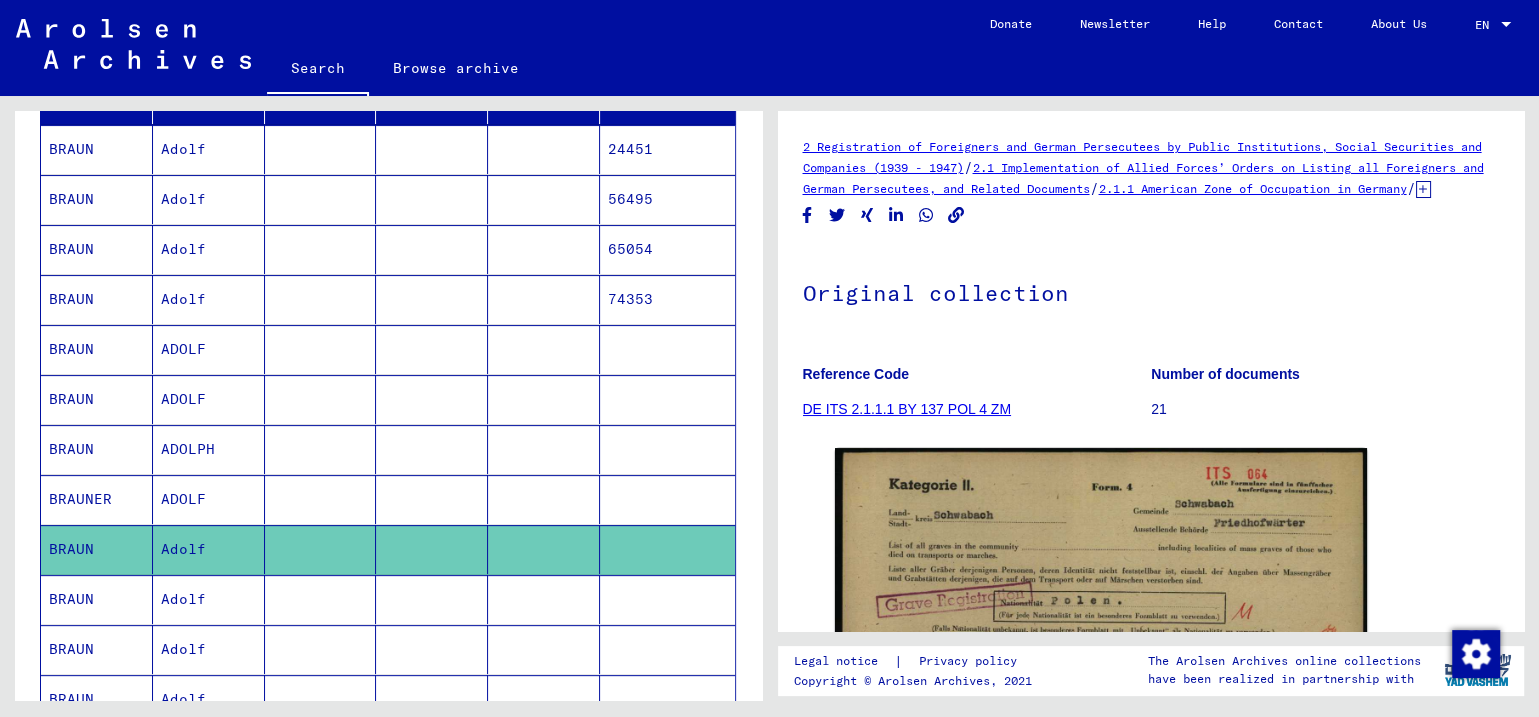 scroll, scrollTop: 0, scrollLeft: 0, axis: both 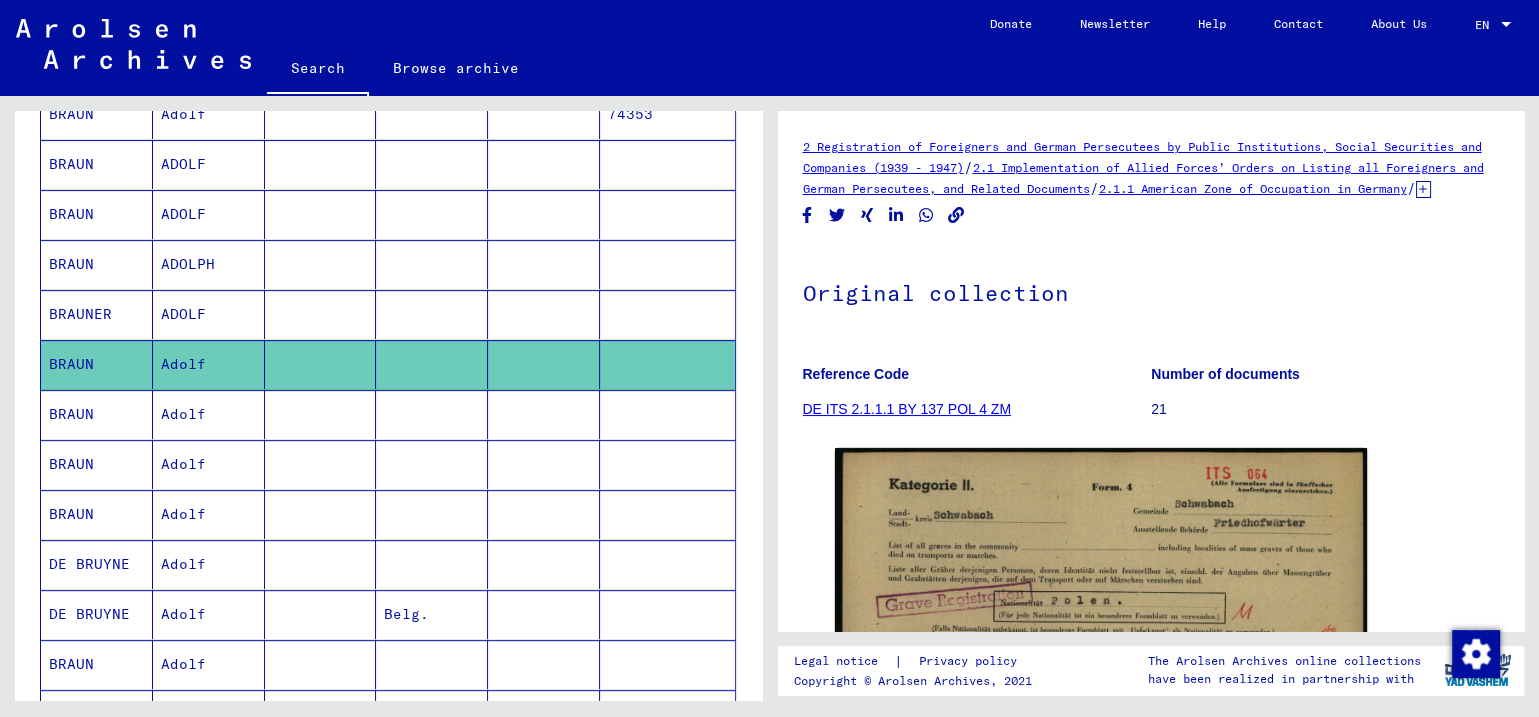 click on "BRAUN" at bounding box center (97, 464) 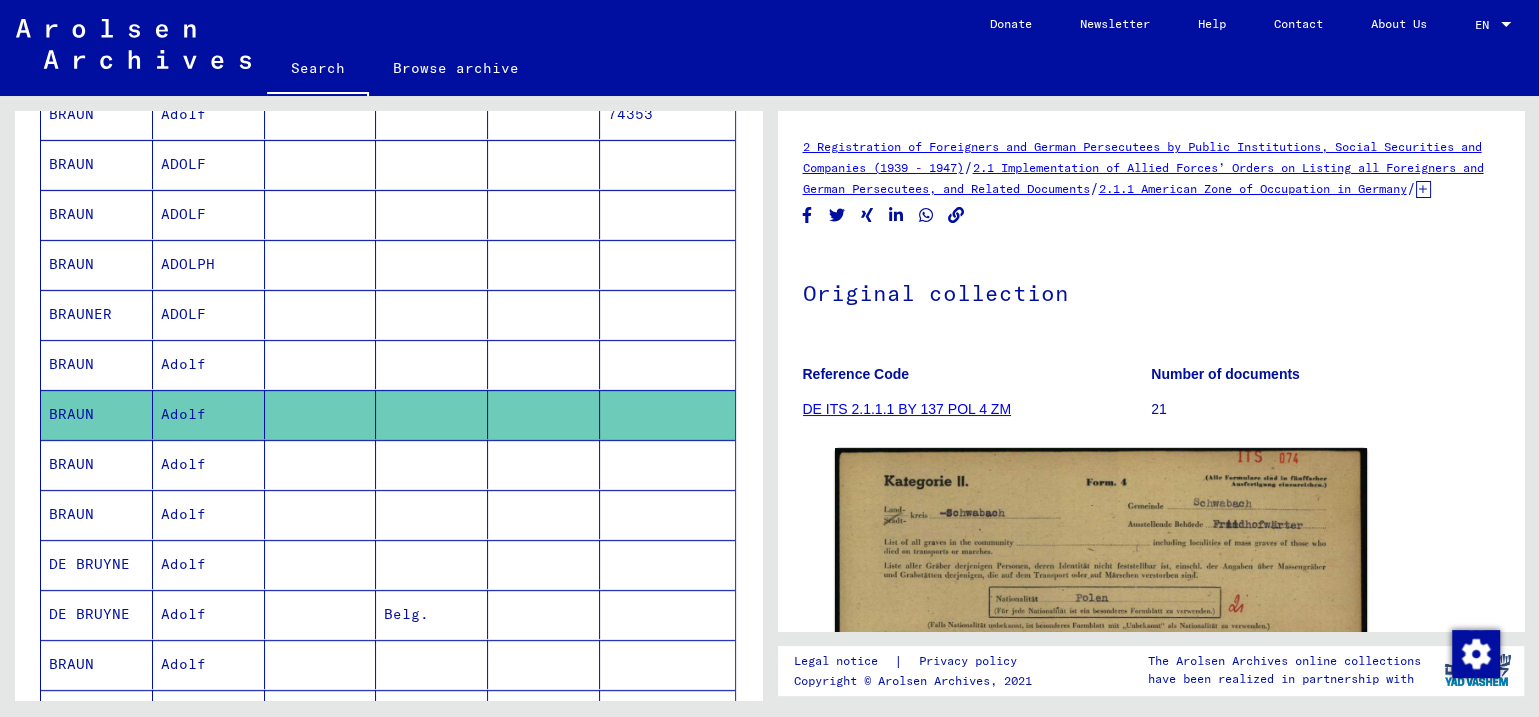 scroll, scrollTop: 0, scrollLeft: 0, axis: both 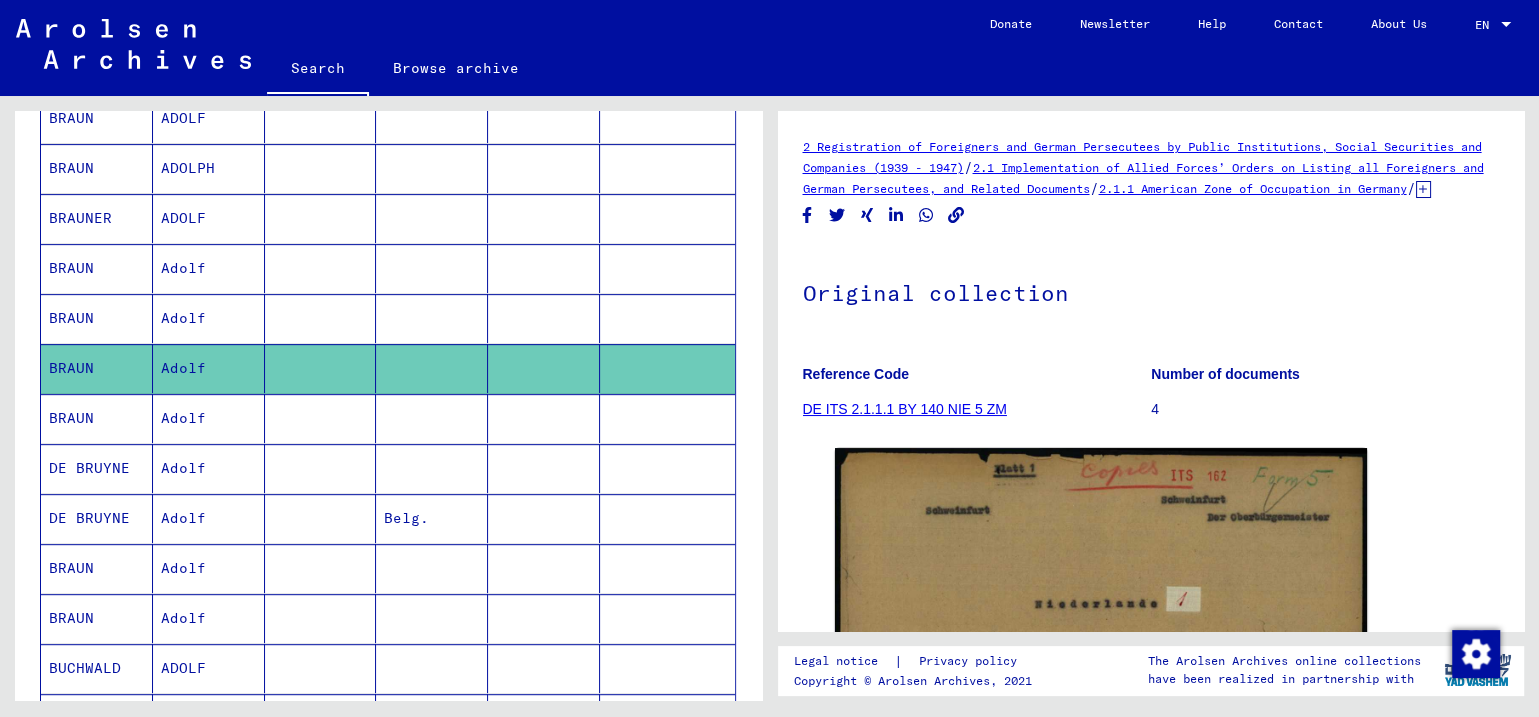 click on "BRAUN" at bounding box center [97, 468] 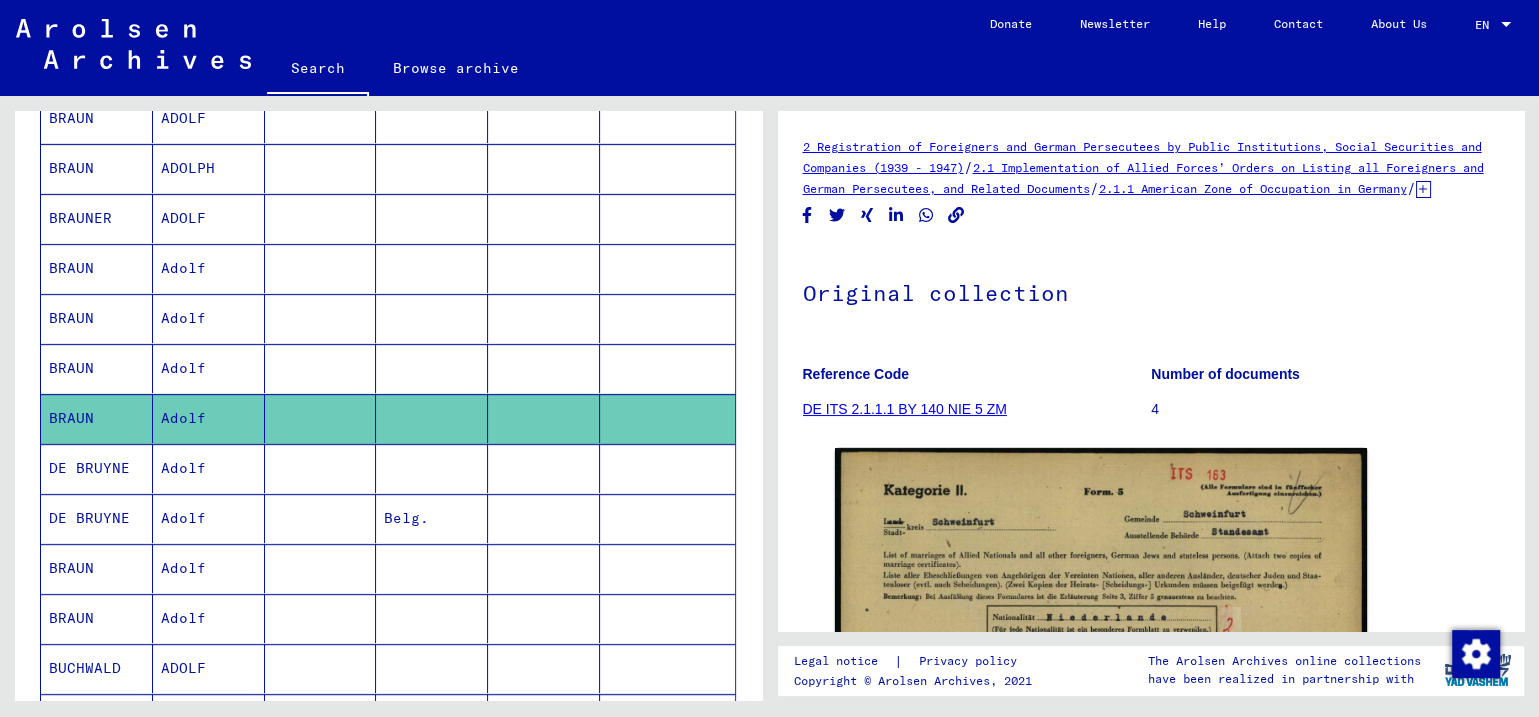 scroll, scrollTop: 0, scrollLeft: 0, axis: both 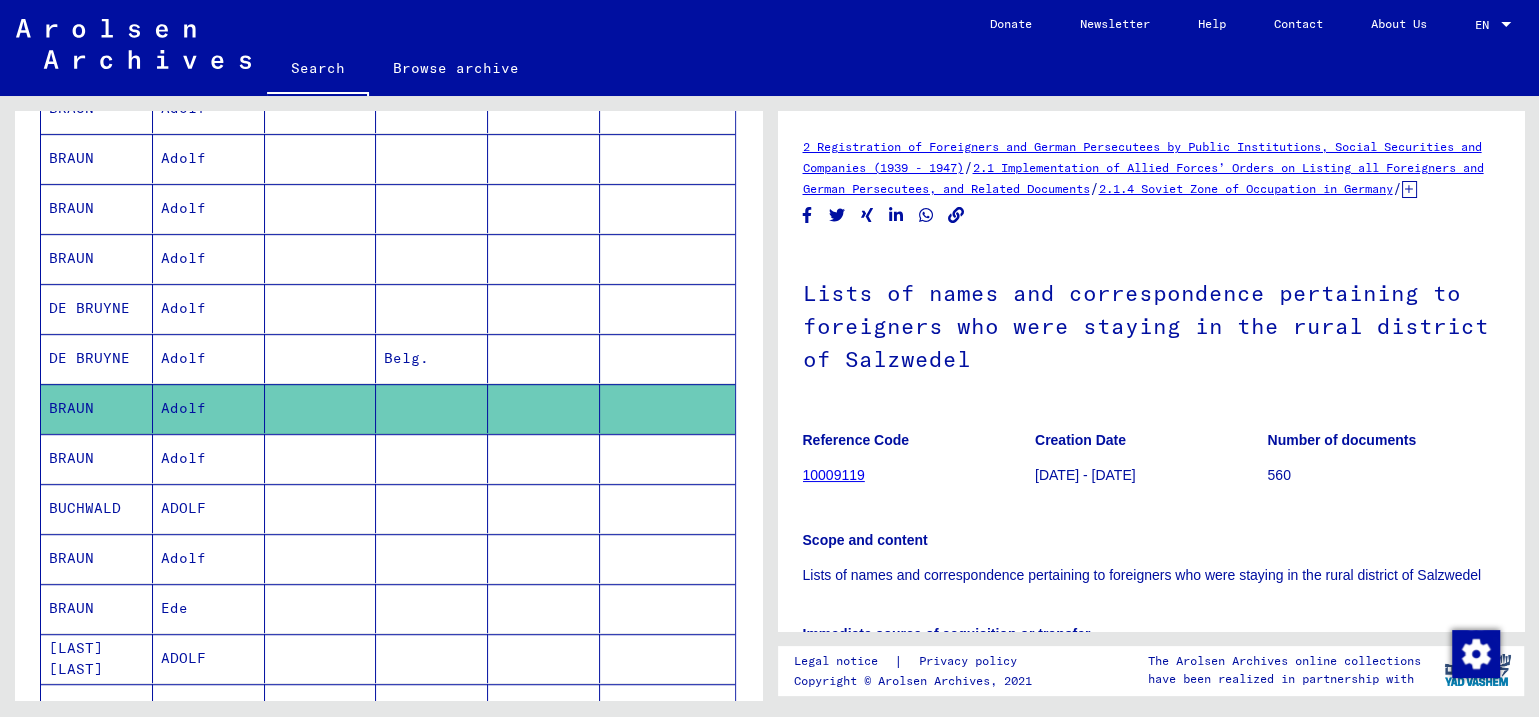click on "BRAUN" at bounding box center [97, 508] 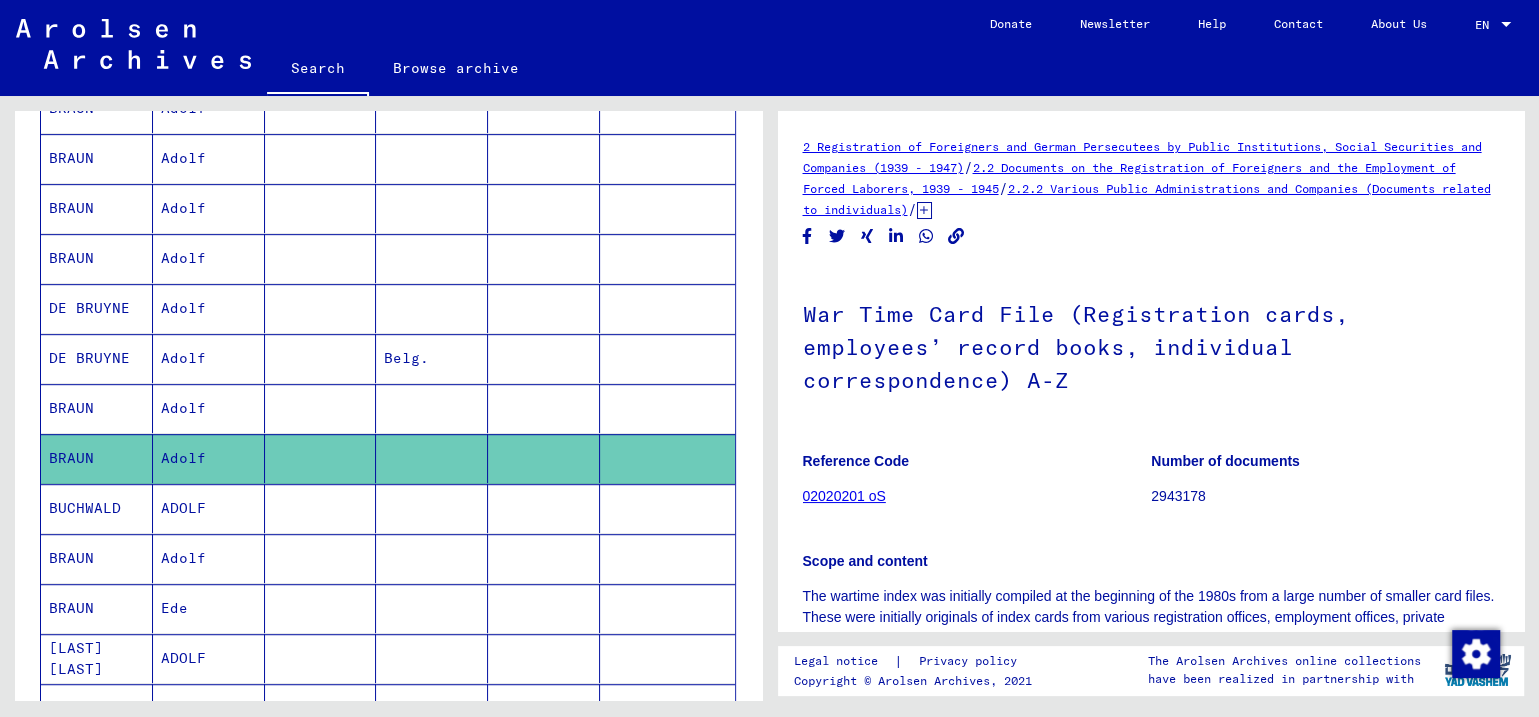 scroll, scrollTop: 0, scrollLeft: 0, axis: both 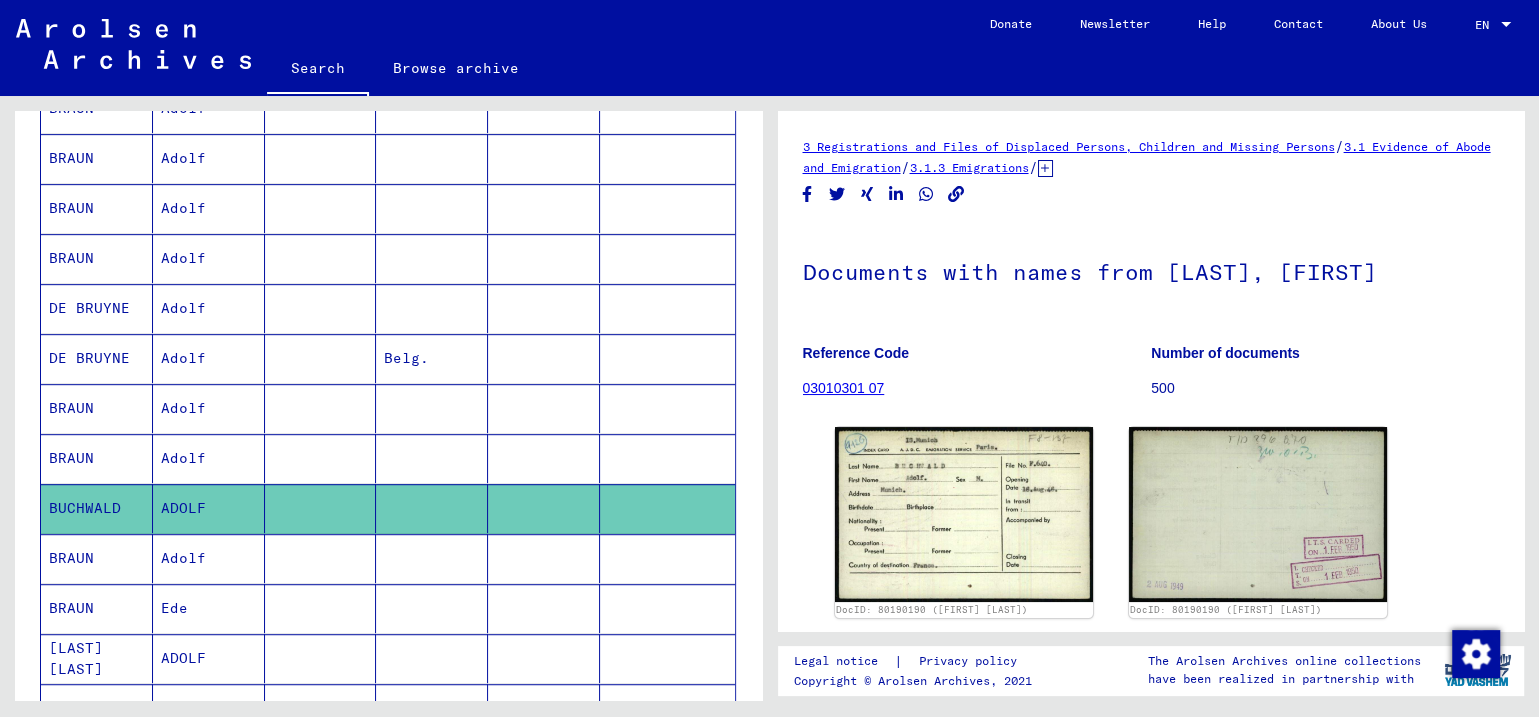 click on "BRAUN" at bounding box center (97, 608) 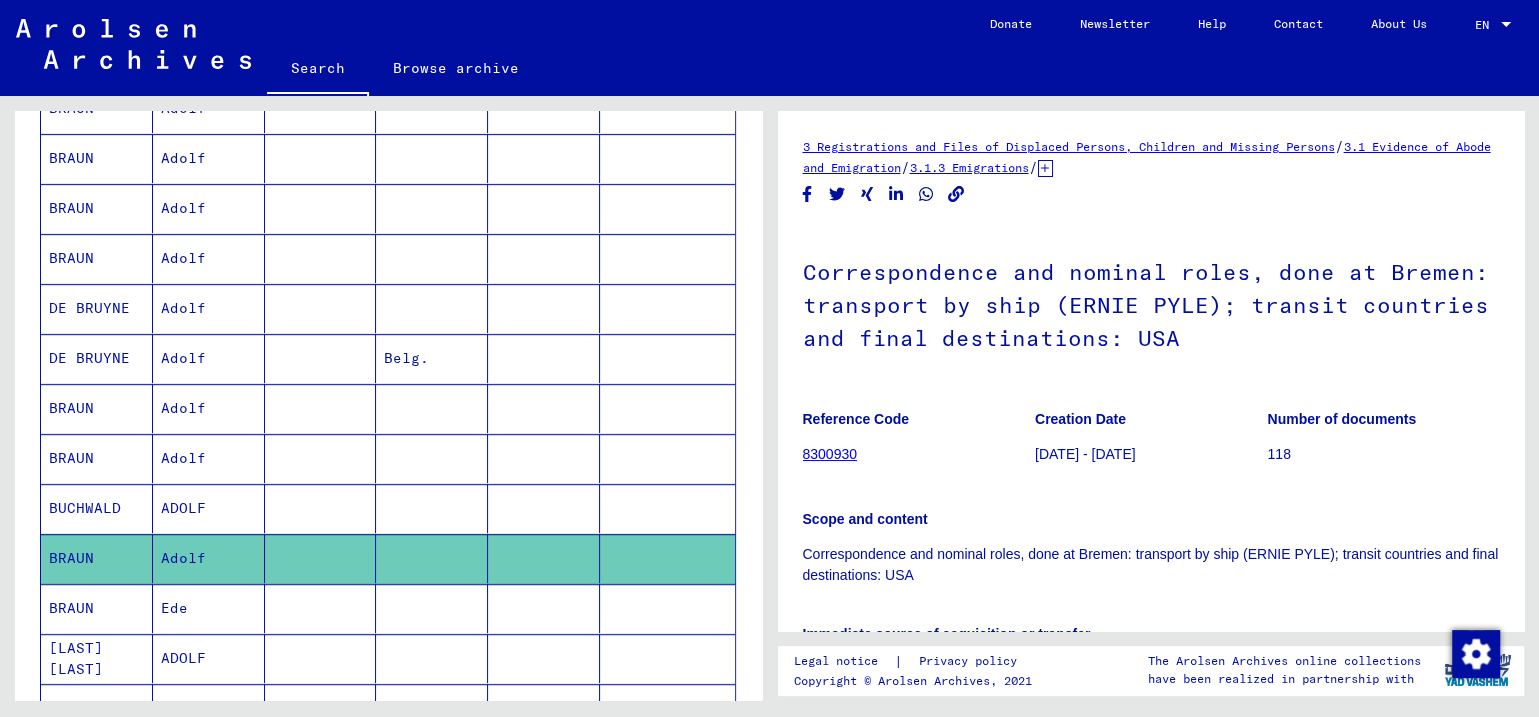 scroll, scrollTop: 0, scrollLeft: 0, axis: both 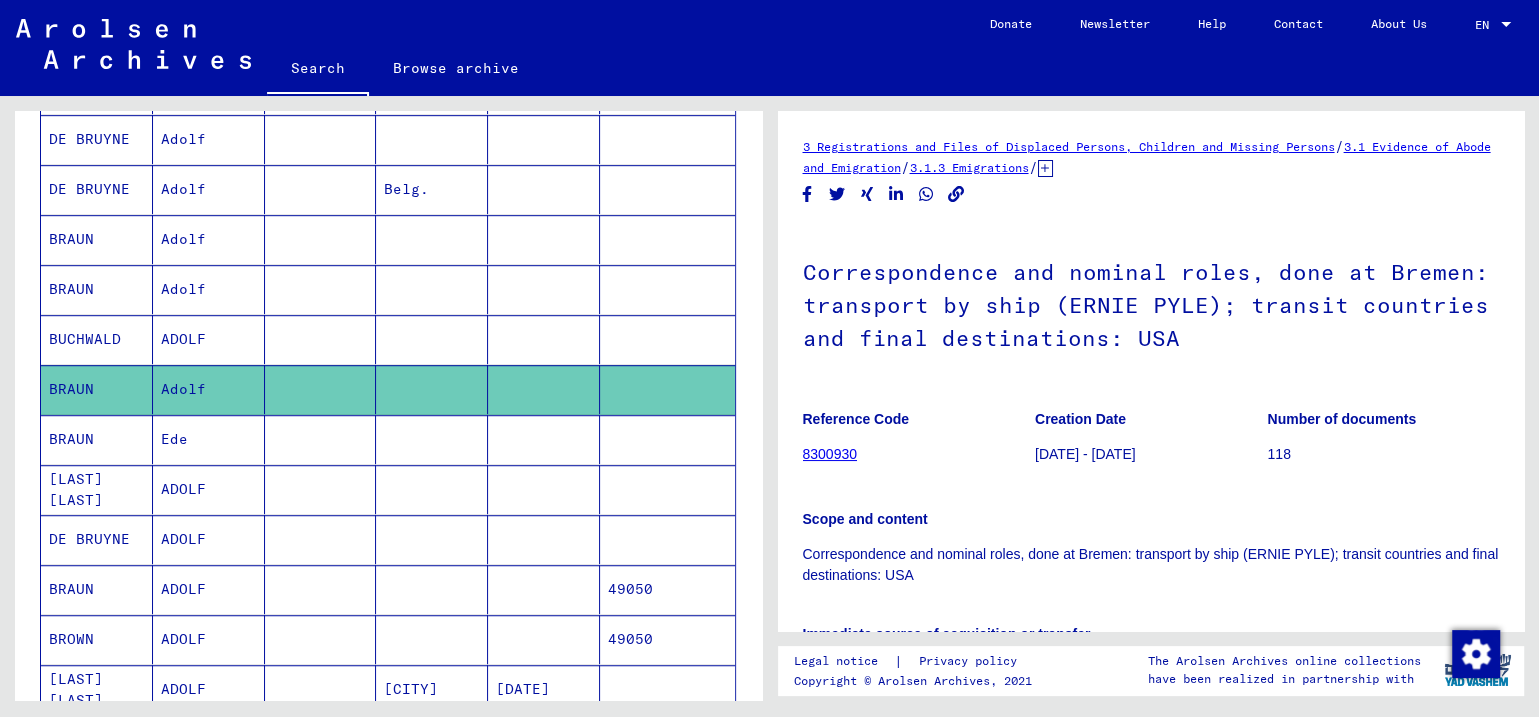 click on "[LAST] [LAST]" at bounding box center (97, 539) 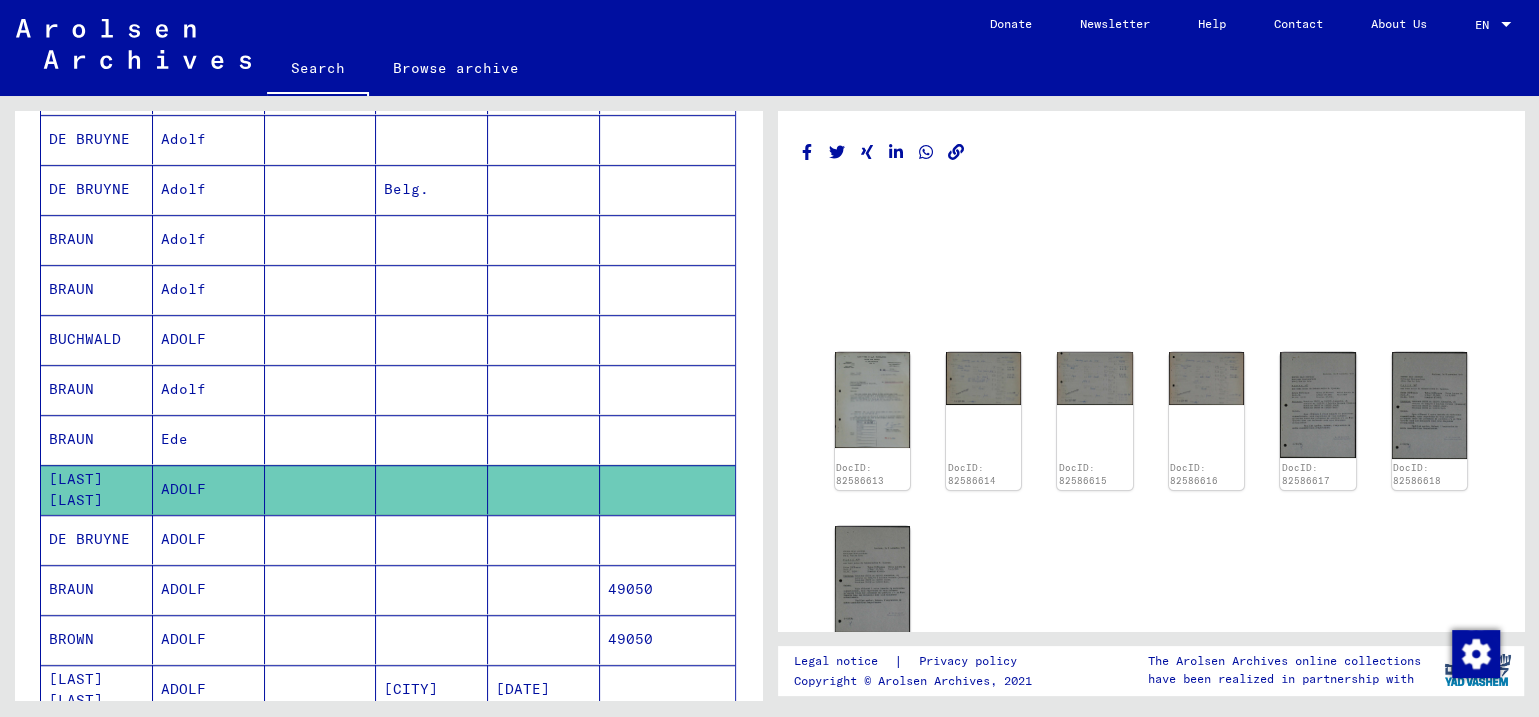 click on "DE BRUYNE" at bounding box center (97, 589) 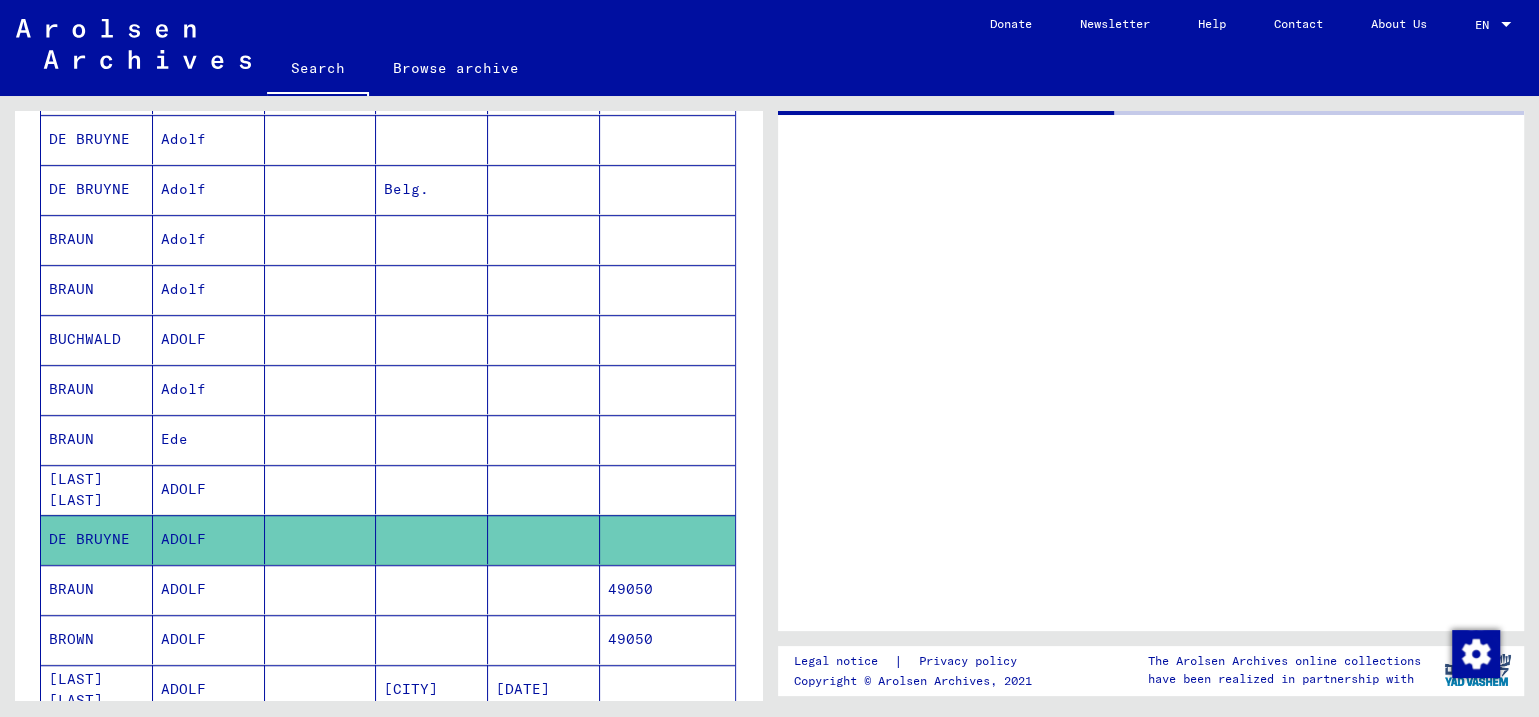 click on "BRAUN" at bounding box center [97, 639] 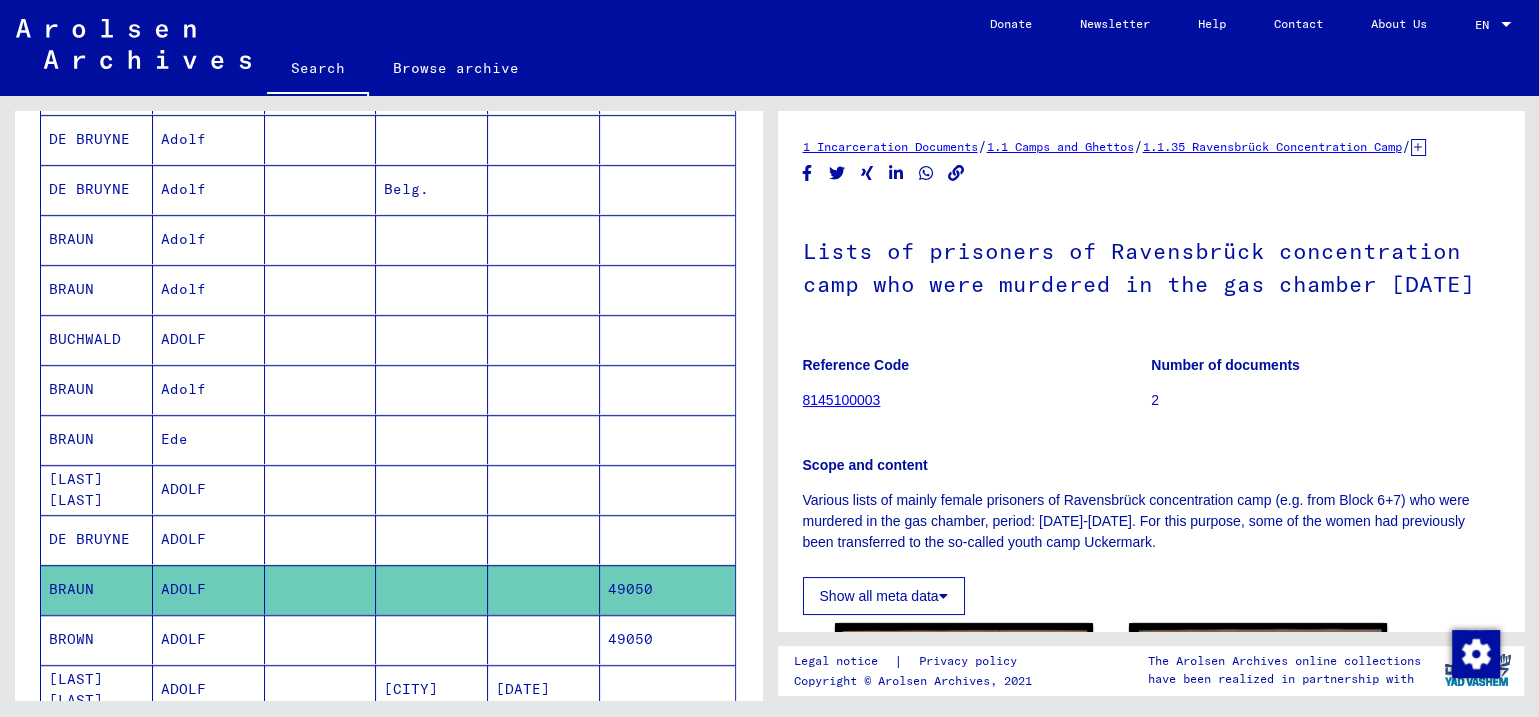 scroll, scrollTop: 1118, scrollLeft: 0, axis: vertical 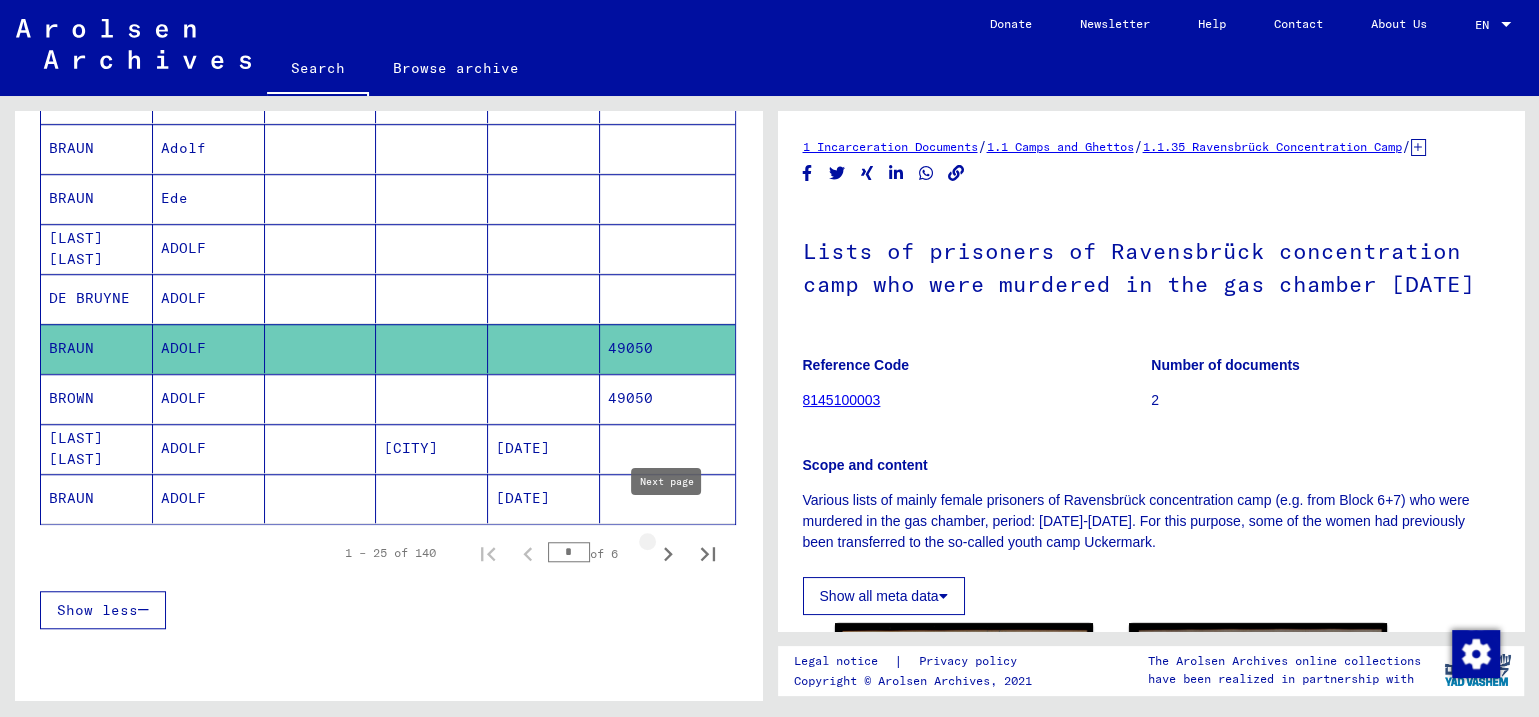 click 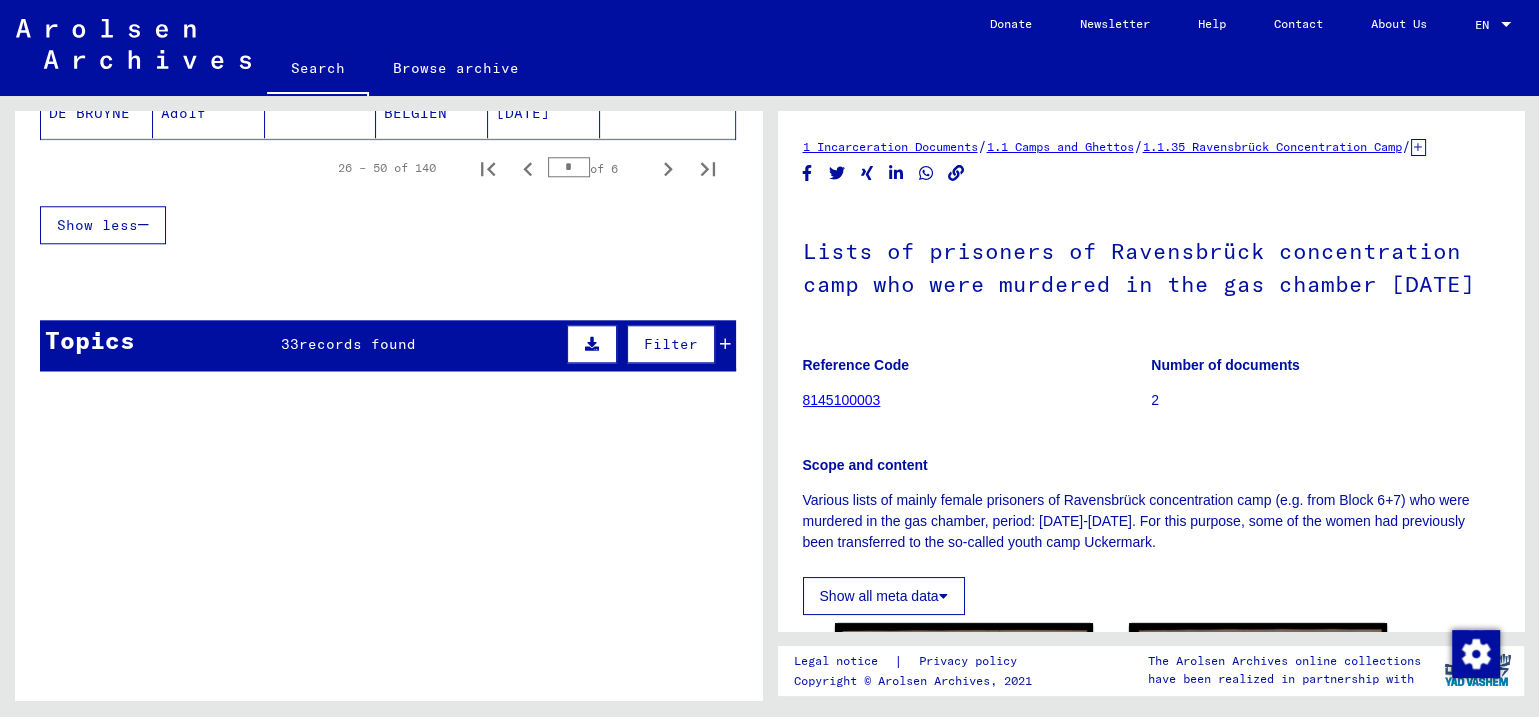 scroll, scrollTop: 1611, scrollLeft: 0, axis: vertical 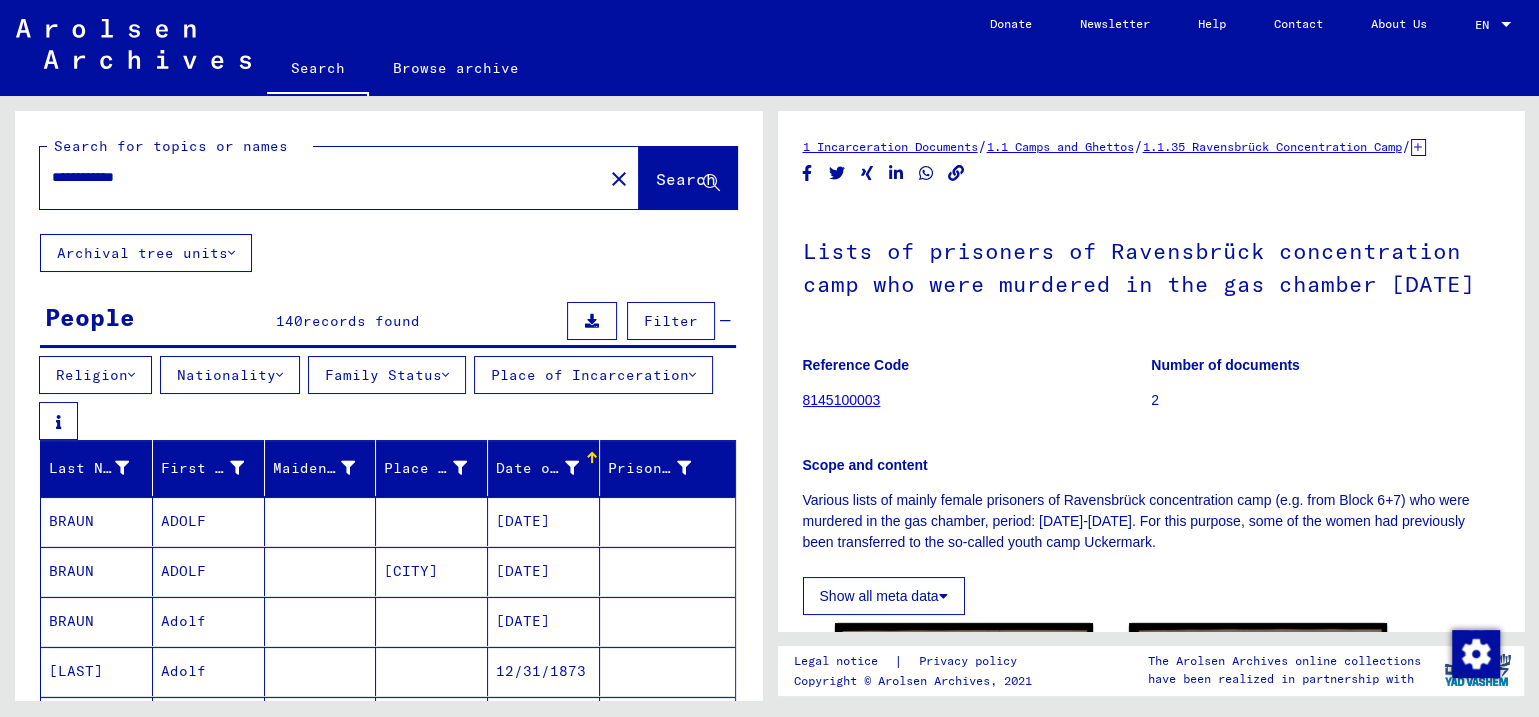 drag, startPoint x: 97, startPoint y: 171, endPoint x: 19, endPoint y: 171, distance: 78 